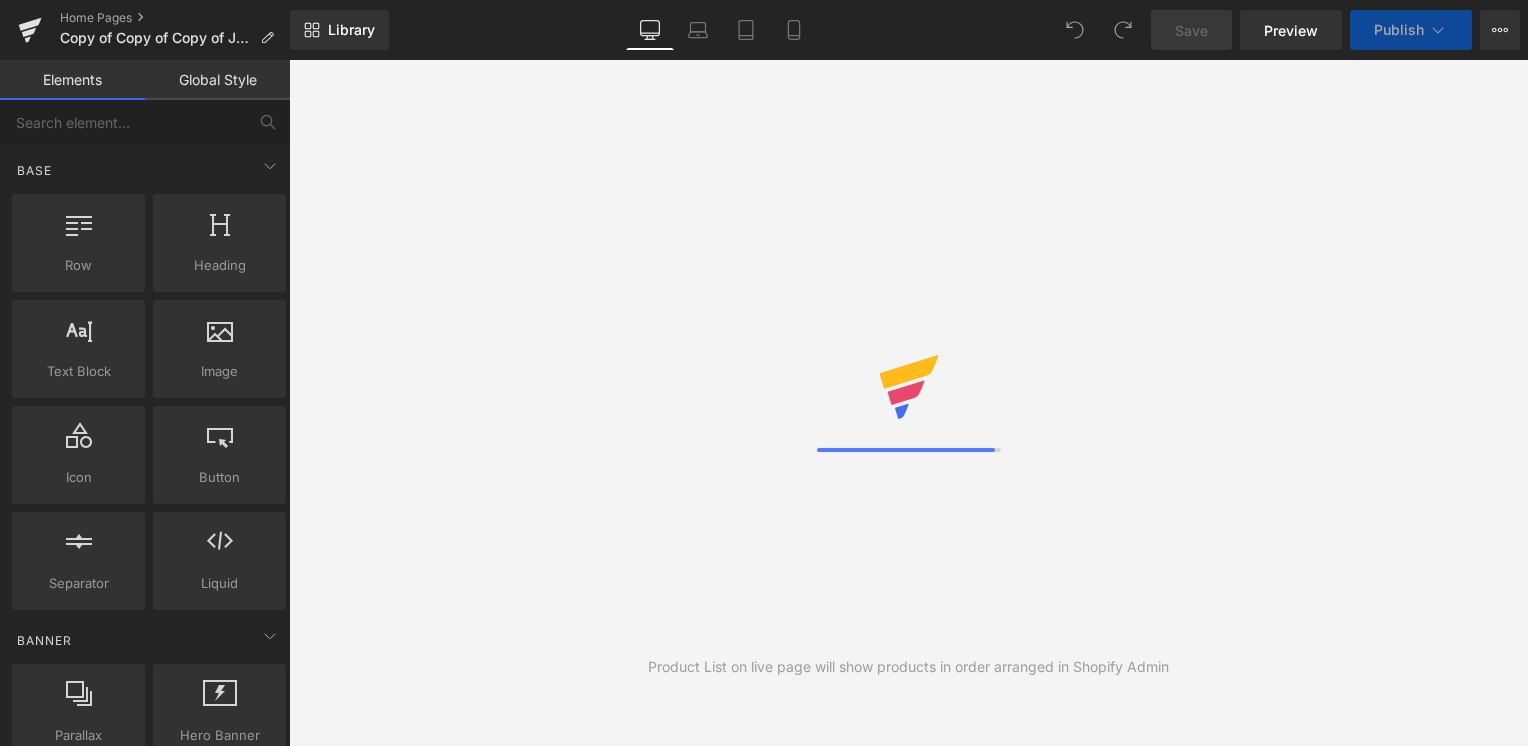 scroll, scrollTop: 0, scrollLeft: 0, axis: both 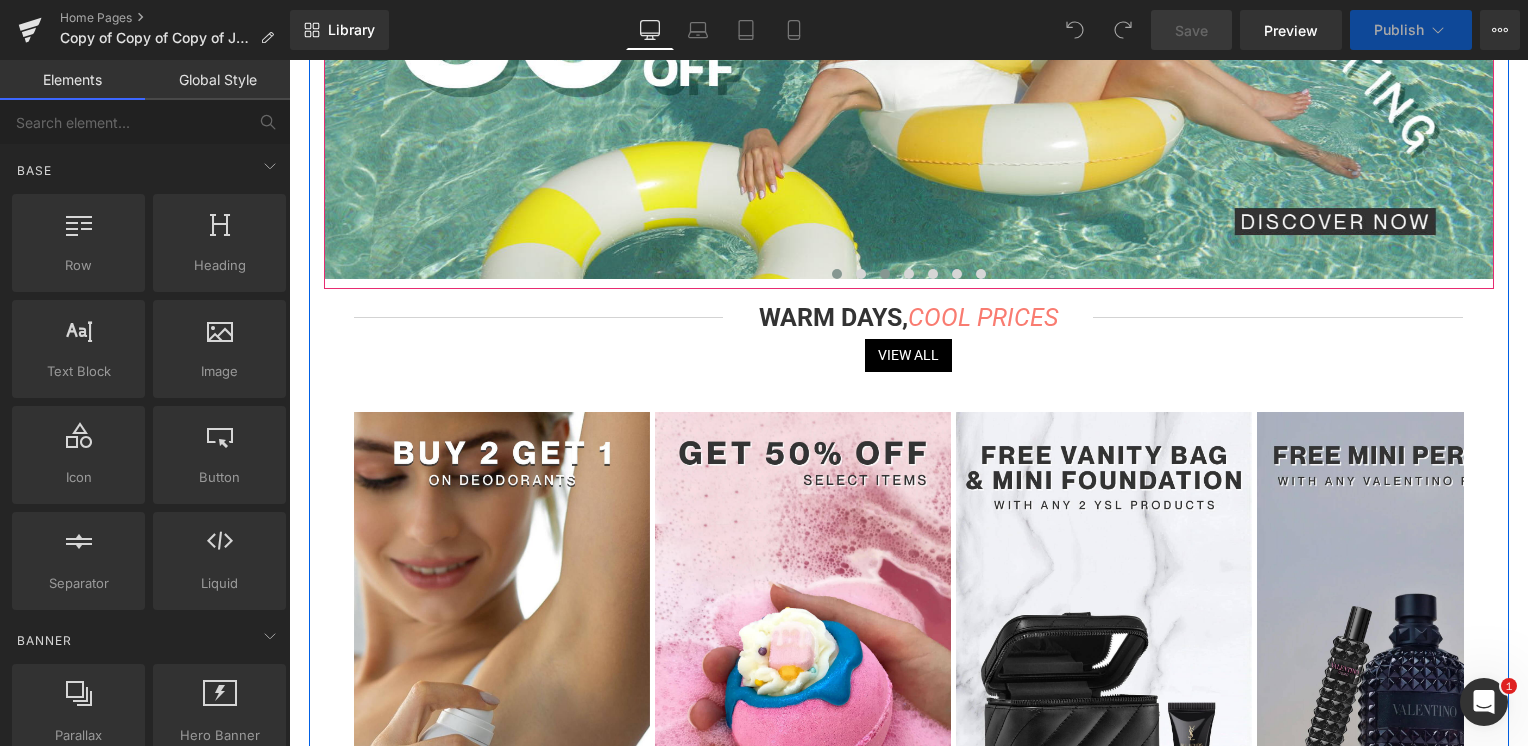 click at bounding box center (885, 274) 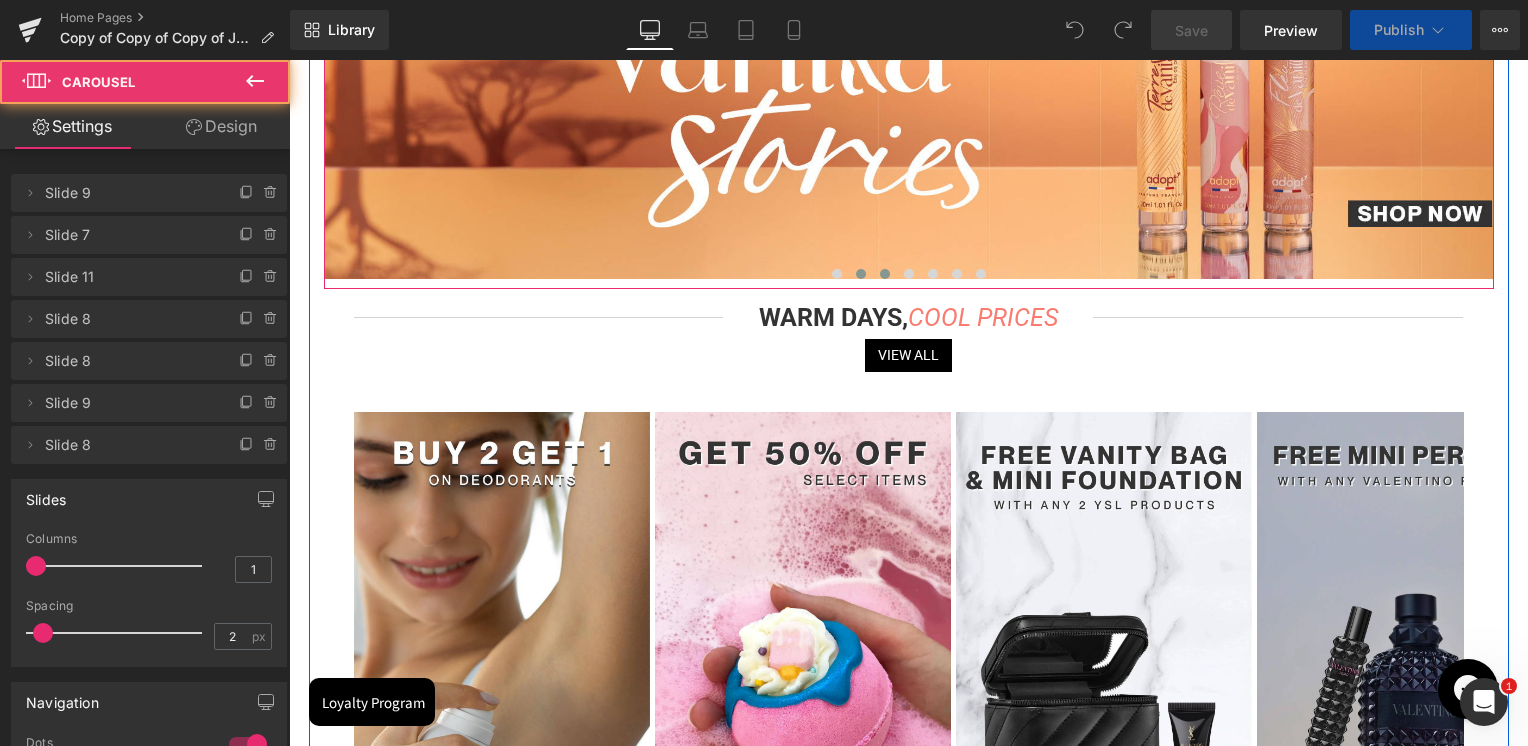 click at bounding box center (861, 274) 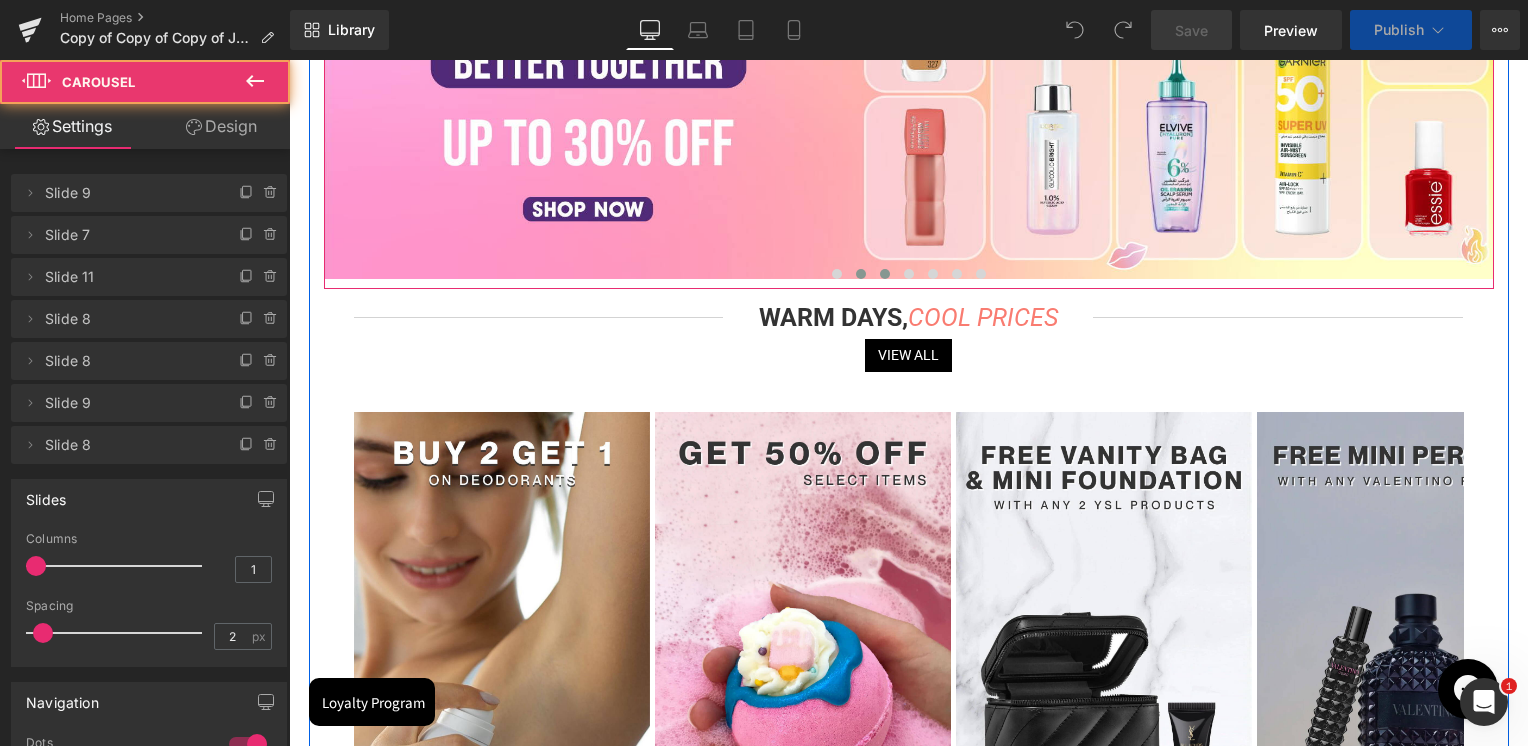 click at bounding box center [885, 274] 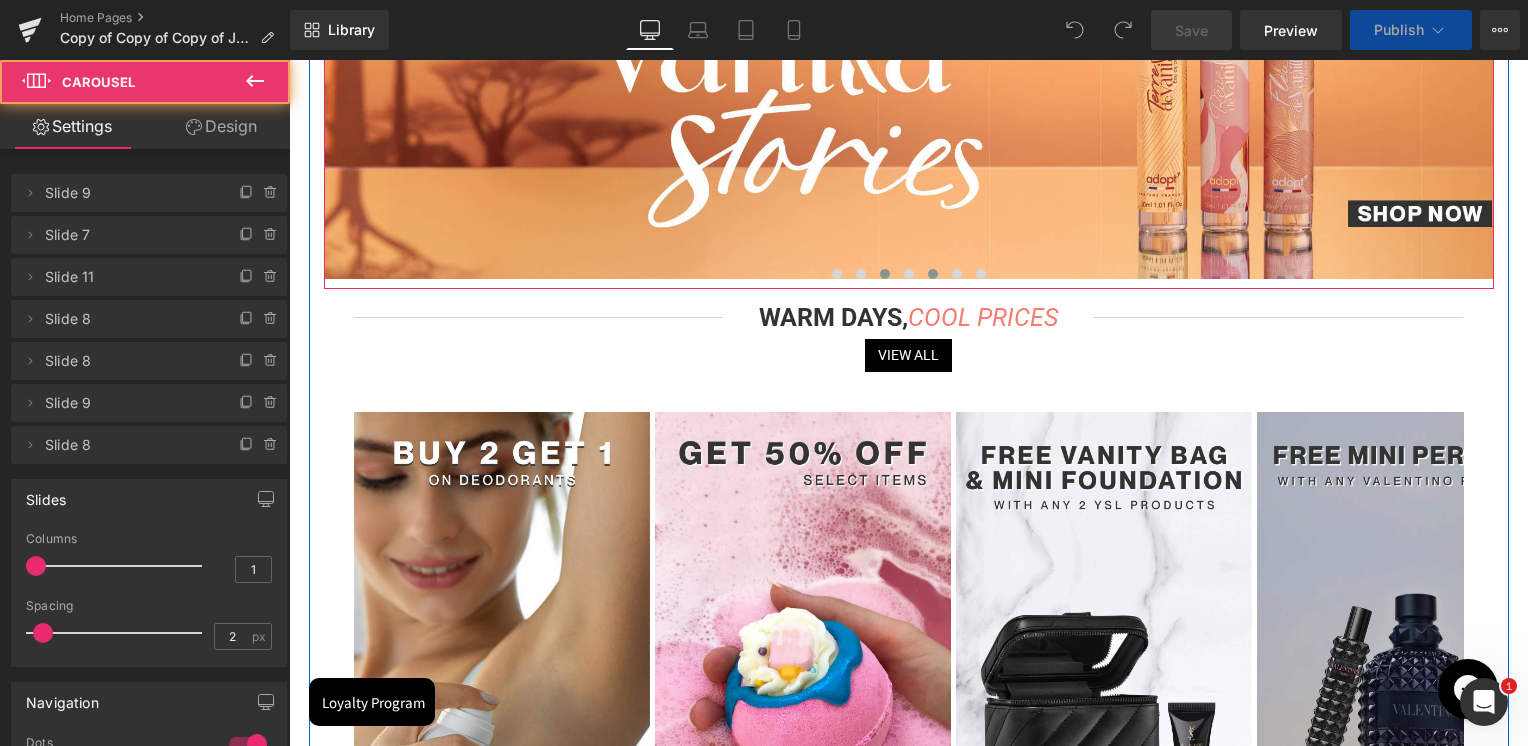 click at bounding box center [933, 274] 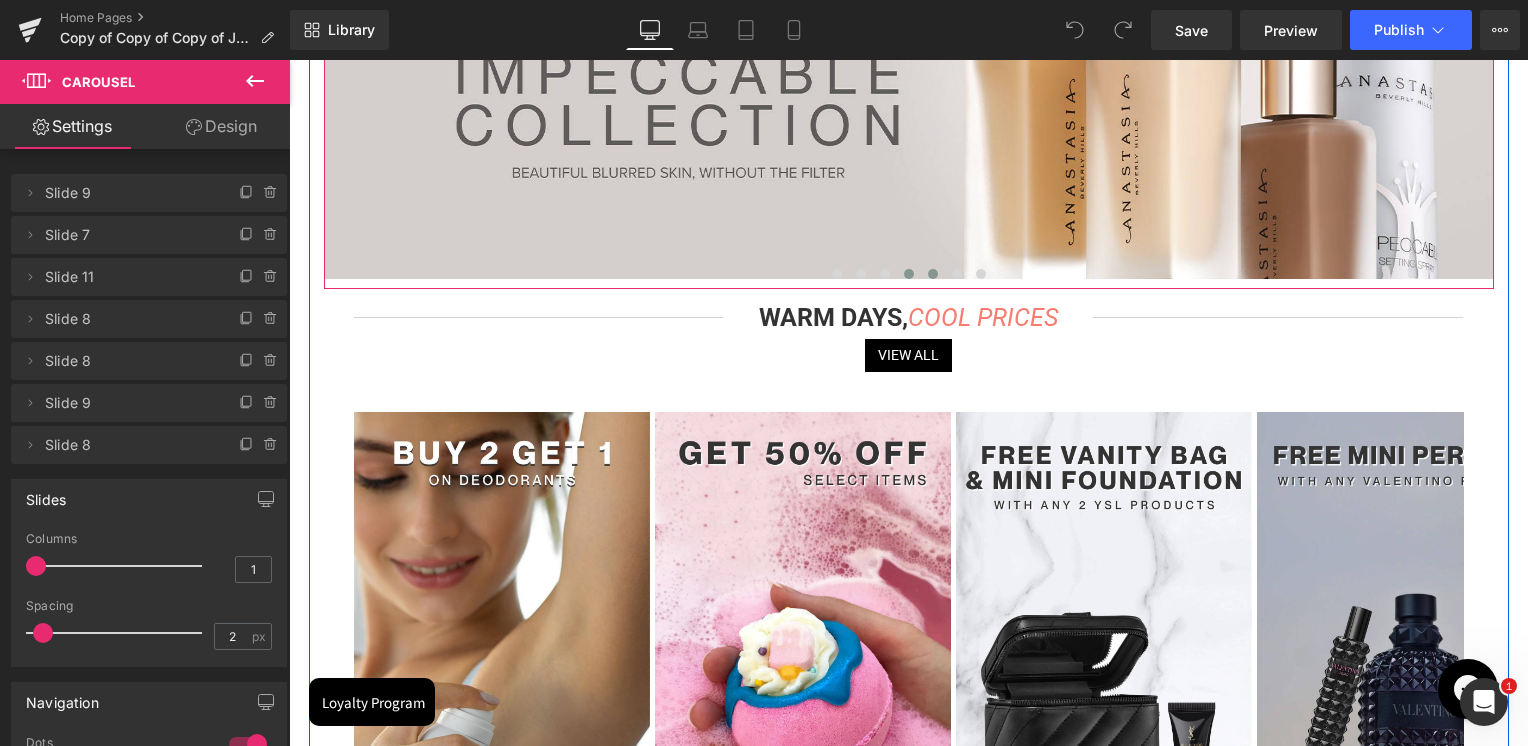 click at bounding box center (909, 274) 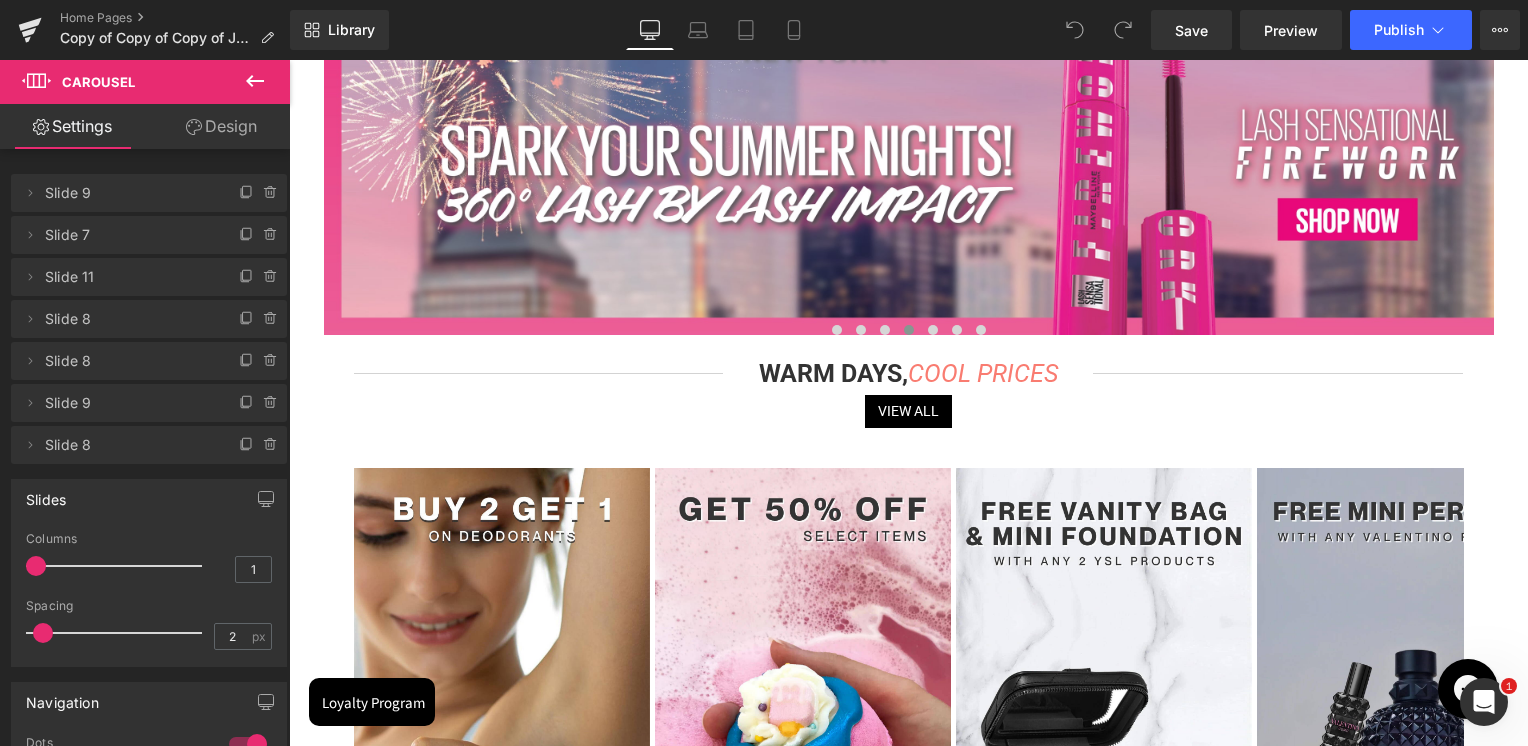 scroll, scrollTop: 418, scrollLeft: 0, axis: vertical 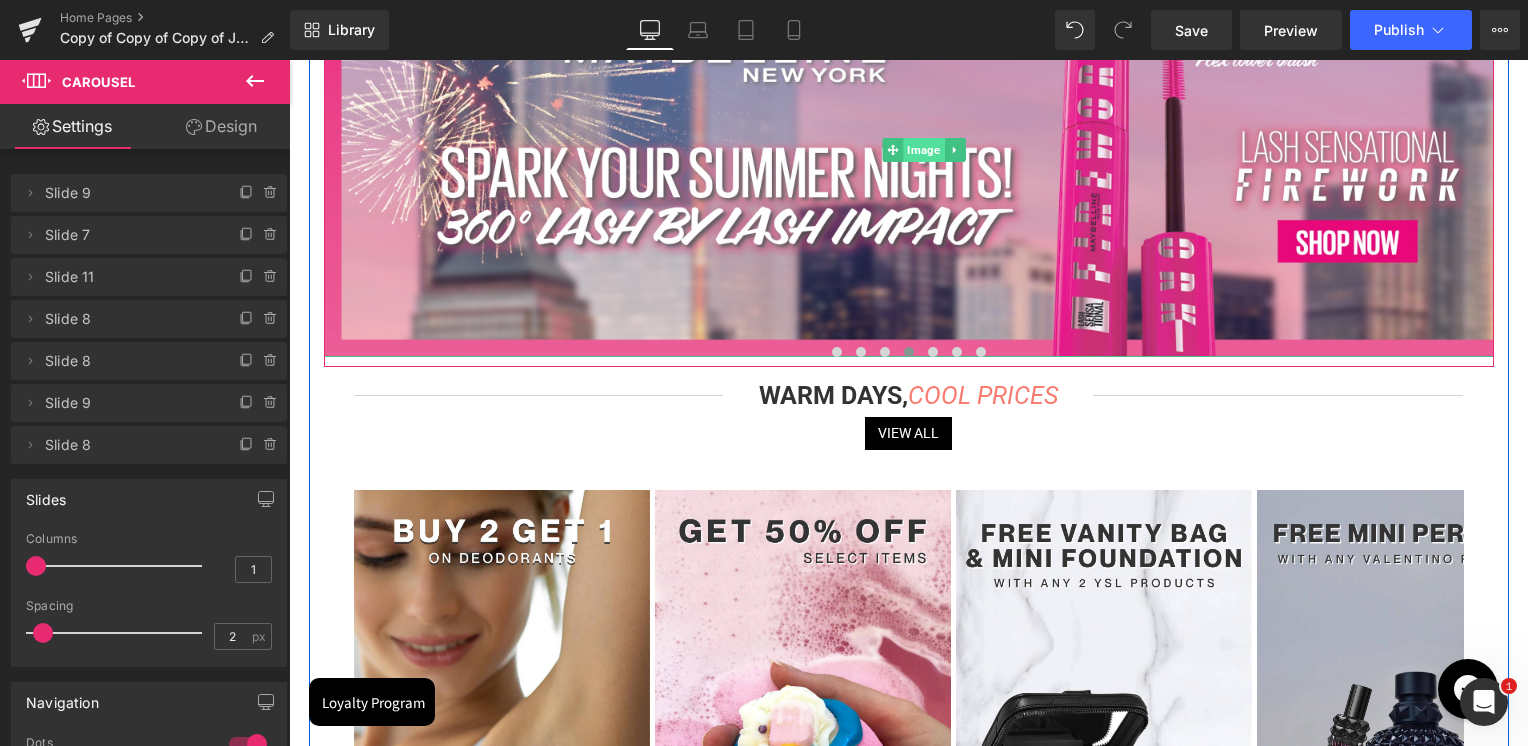 click on "Image" at bounding box center [923, 150] 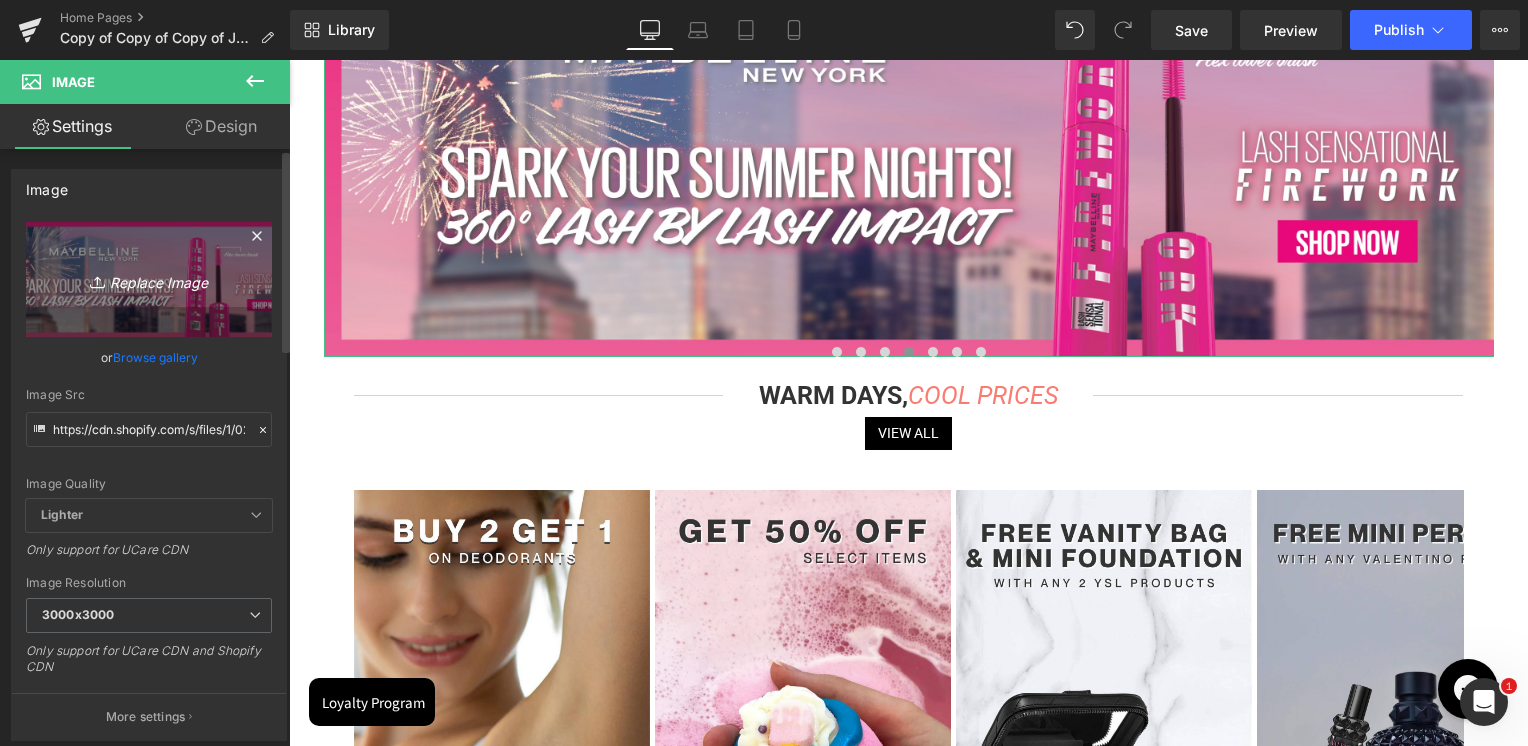 click on "Replace Image" at bounding box center [149, 279] 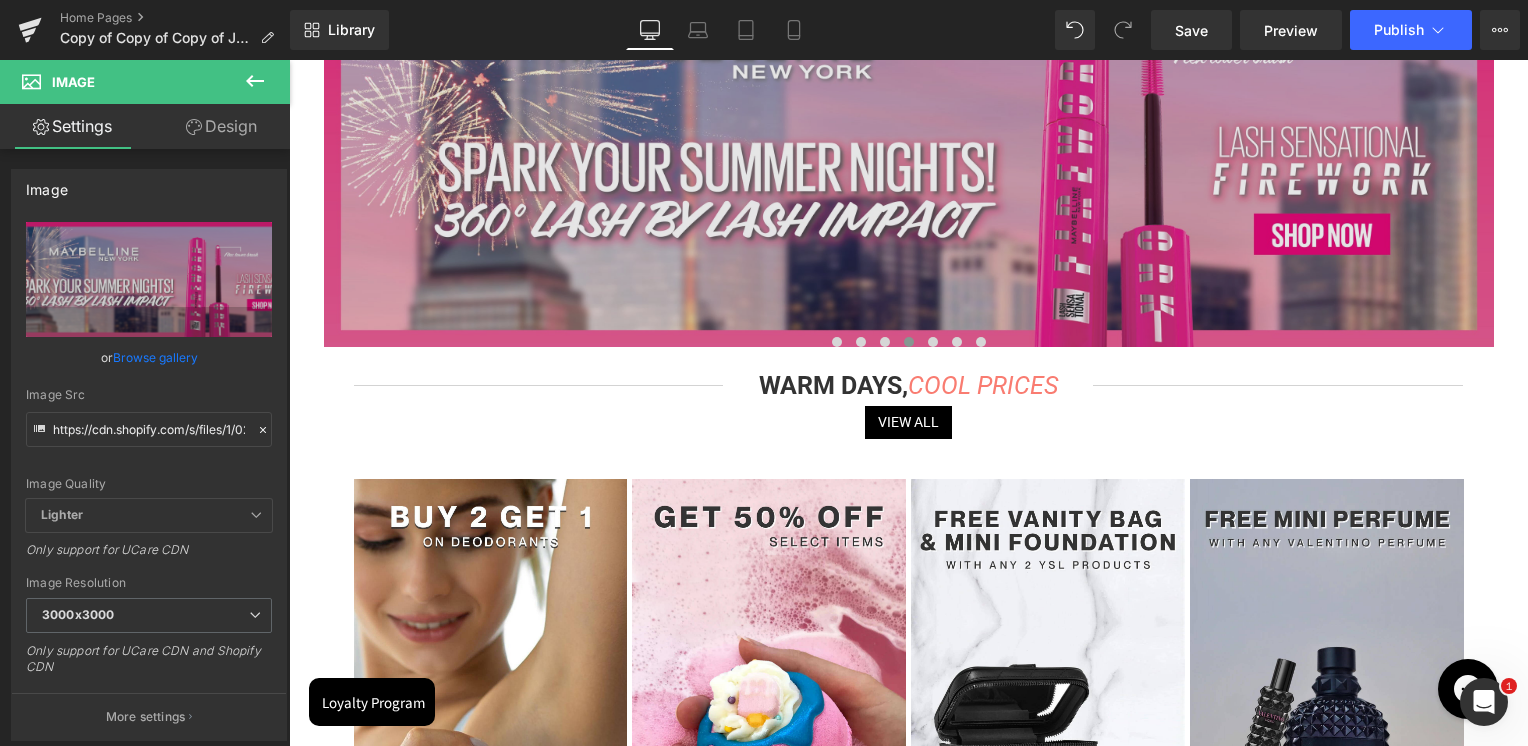 click at bounding box center [909, 144] 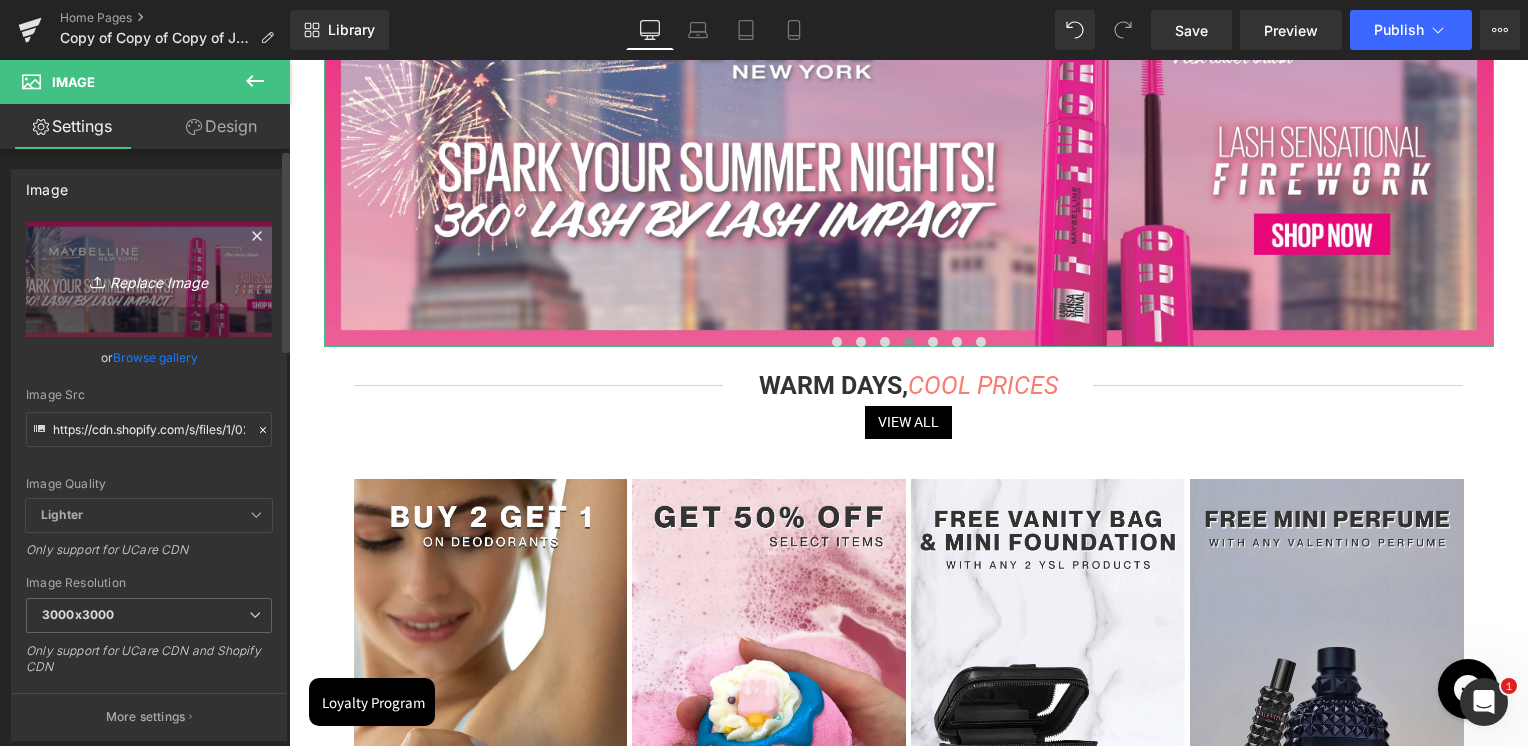 click on "Replace Image" at bounding box center [149, 279] 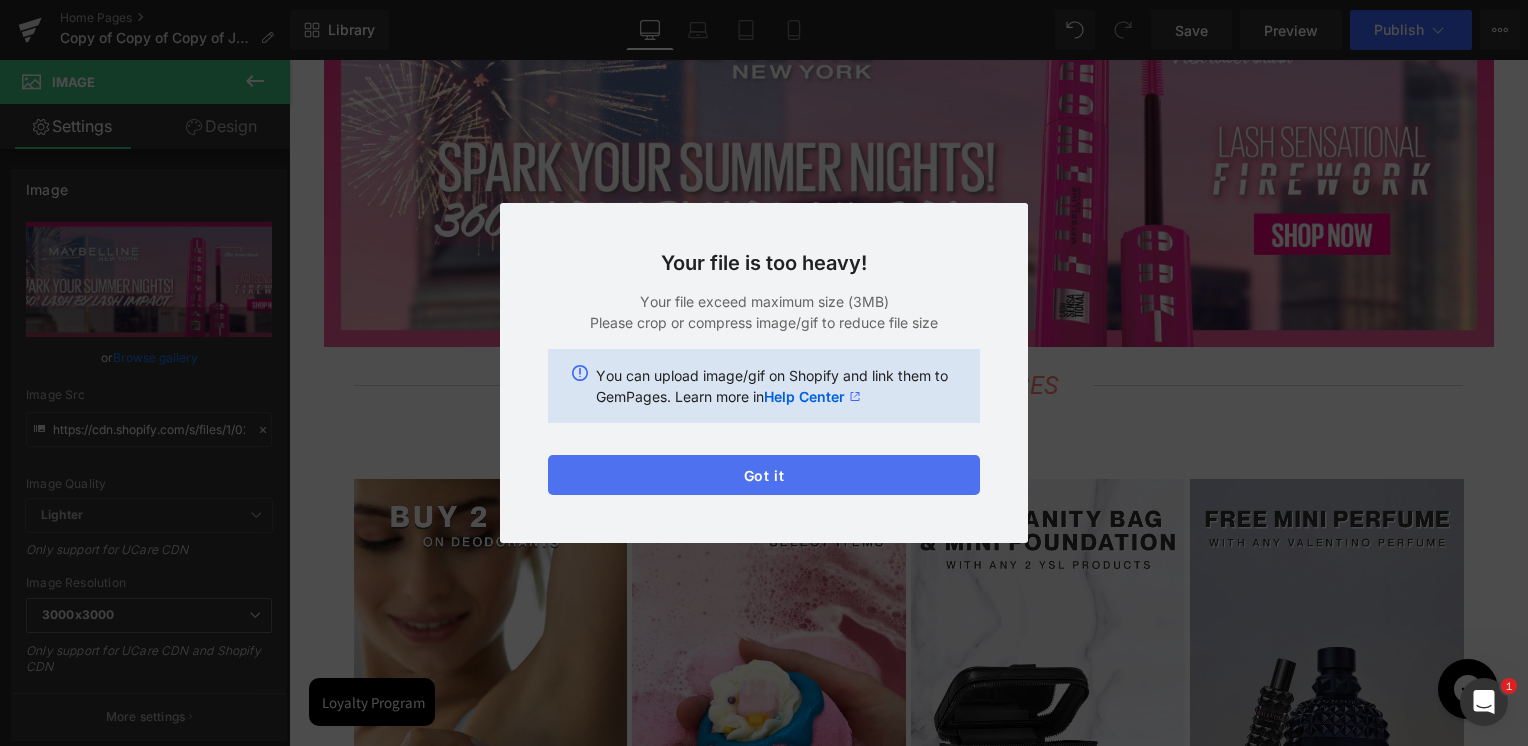 click on "Got it" at bounding box center (764, 475) 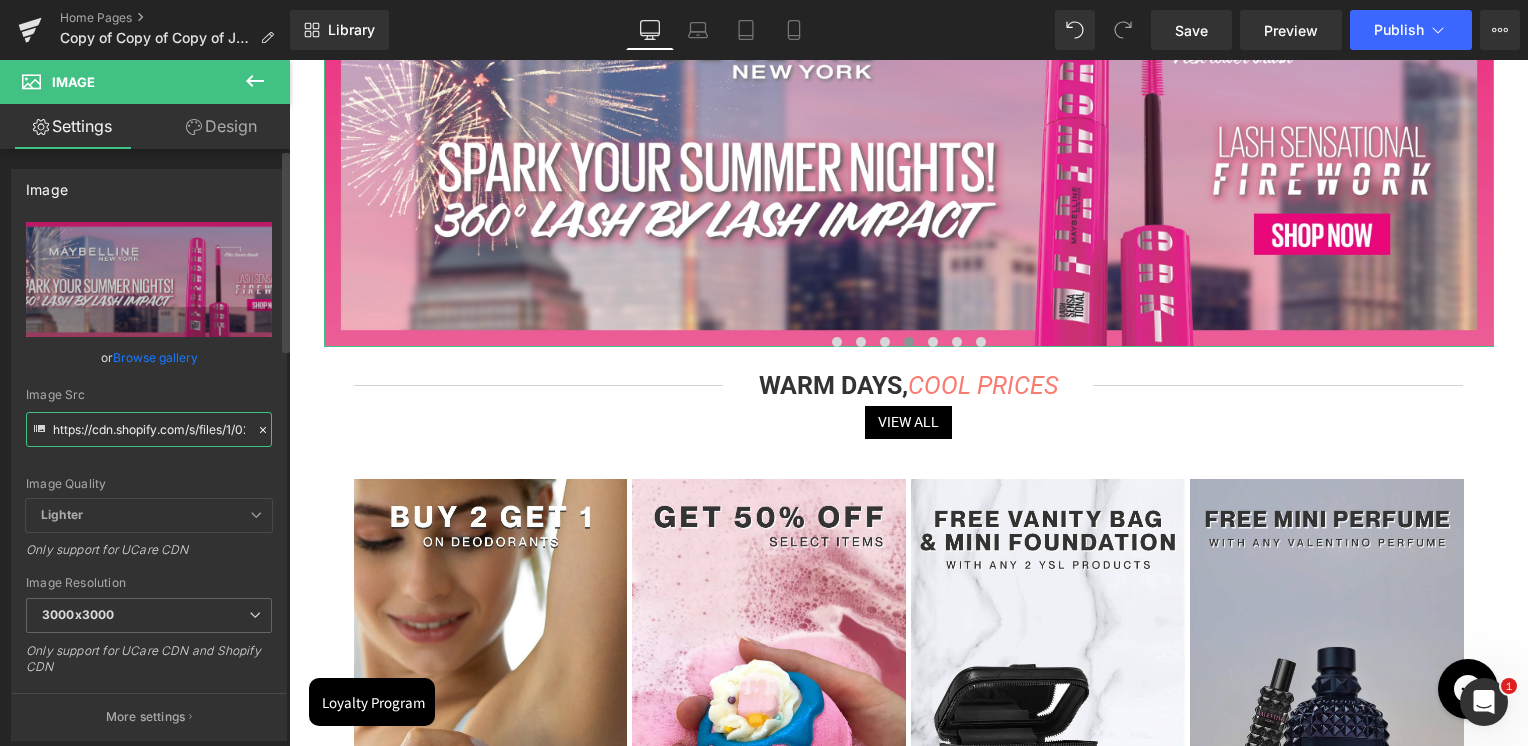 click on "https://cdn.shopify.com/s/files/1/0295/0545/4173/files/SkinSociety_banners_firework_-01_3000x3000.jpg?v=1754287156" at bounding box center [149, 429] 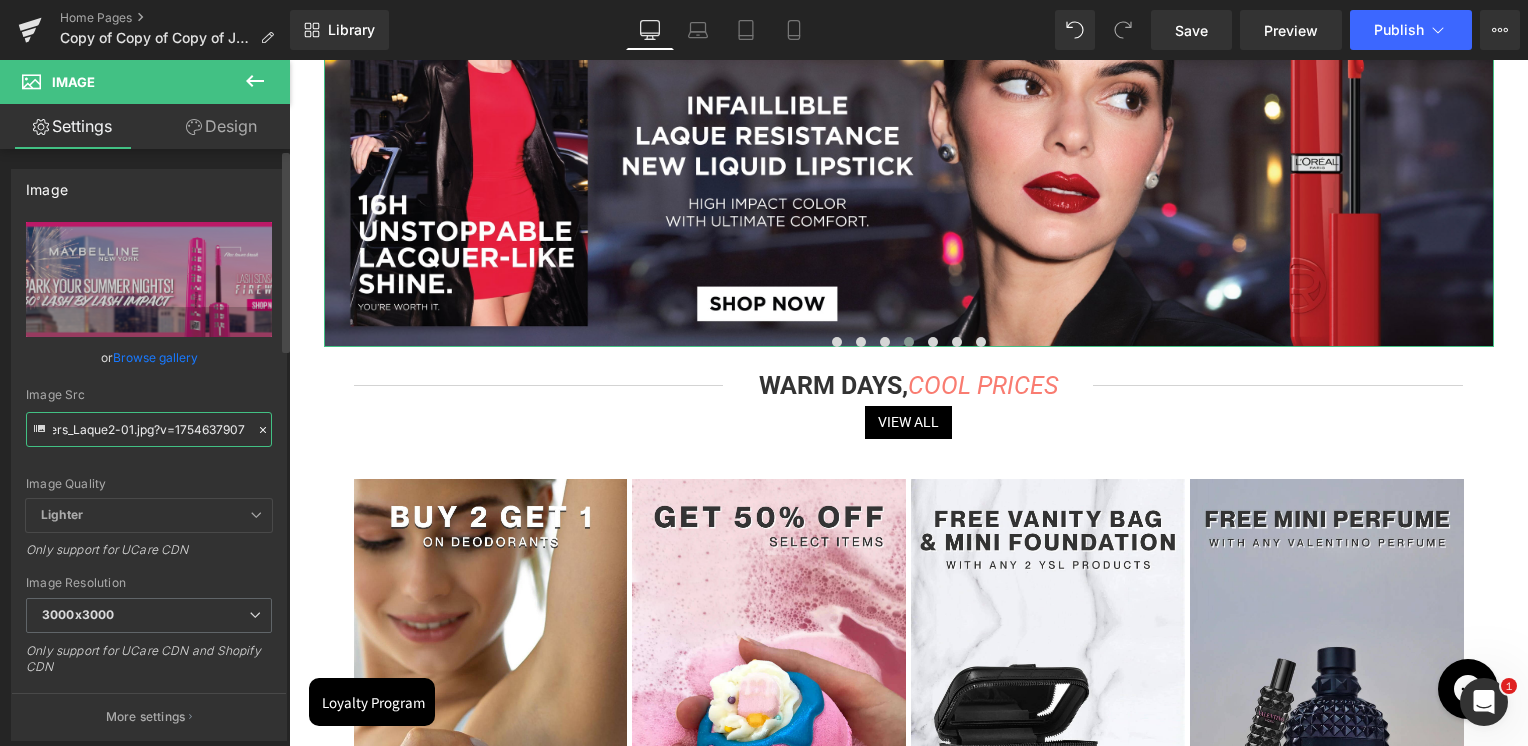type on "https://cdn.shopify.com/s/files/1/0295/0545/4173/files/SkinSociety_banners_Laque2-01.jpg?v=1754637907" 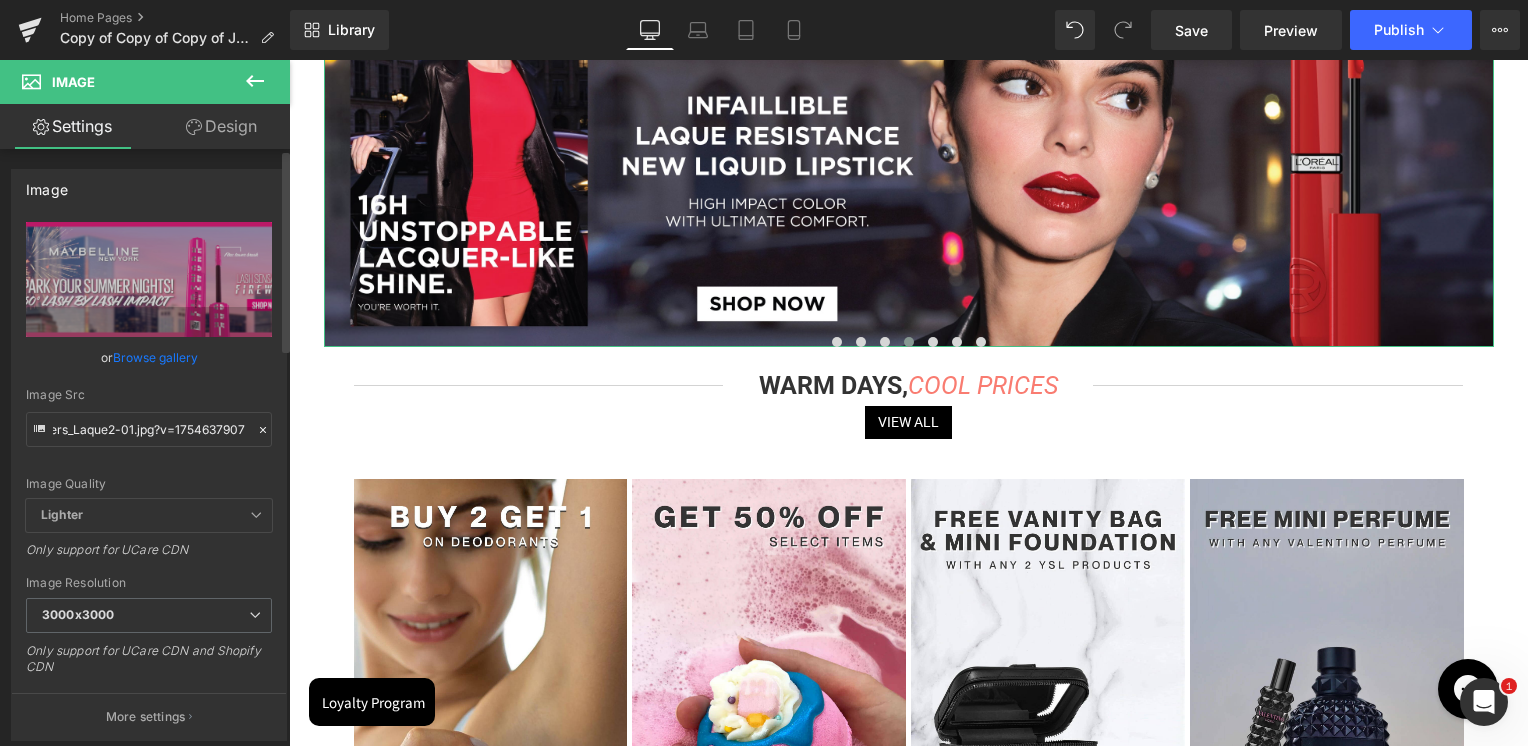 click on "Image Src" at bounding box center [149, 395] 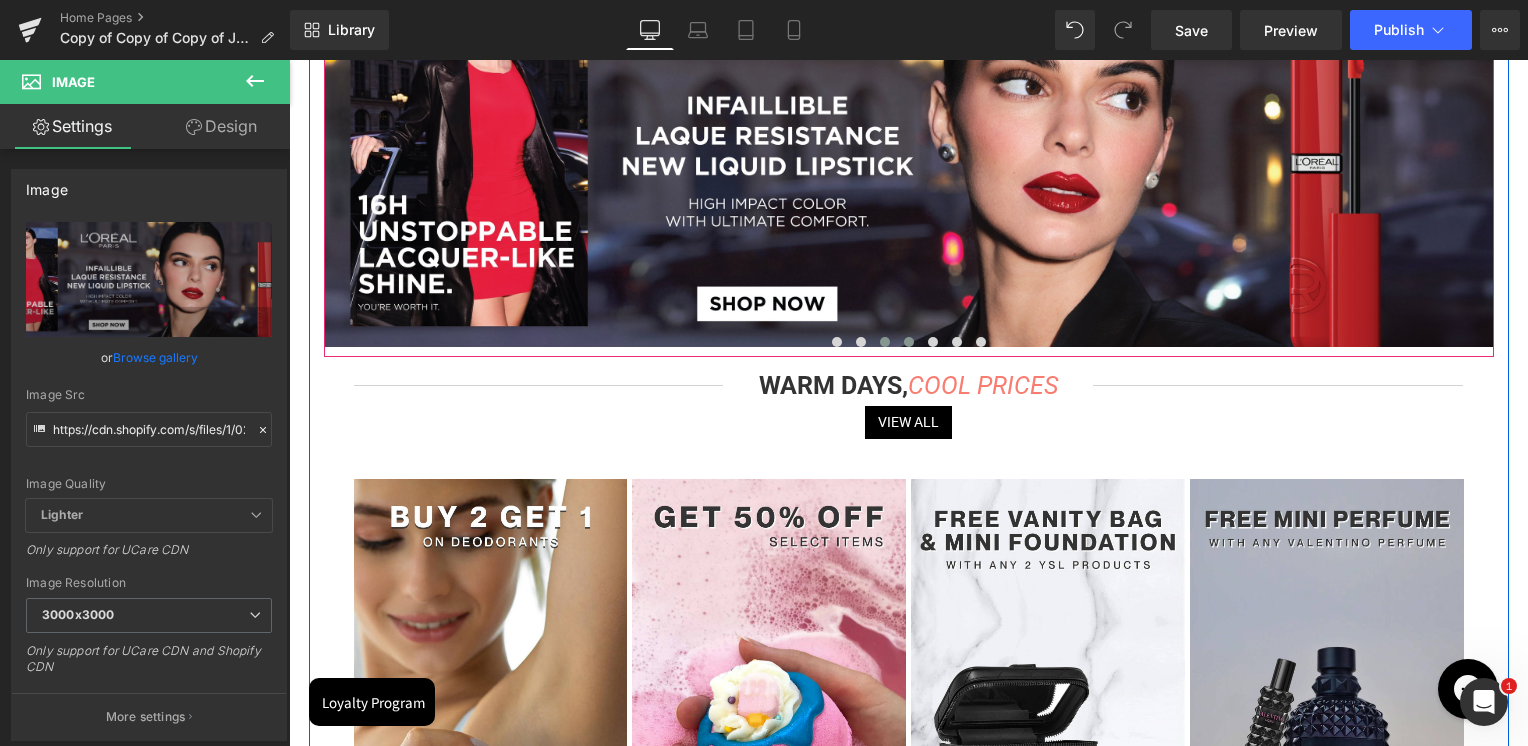 click at bounding box center (885, 342) 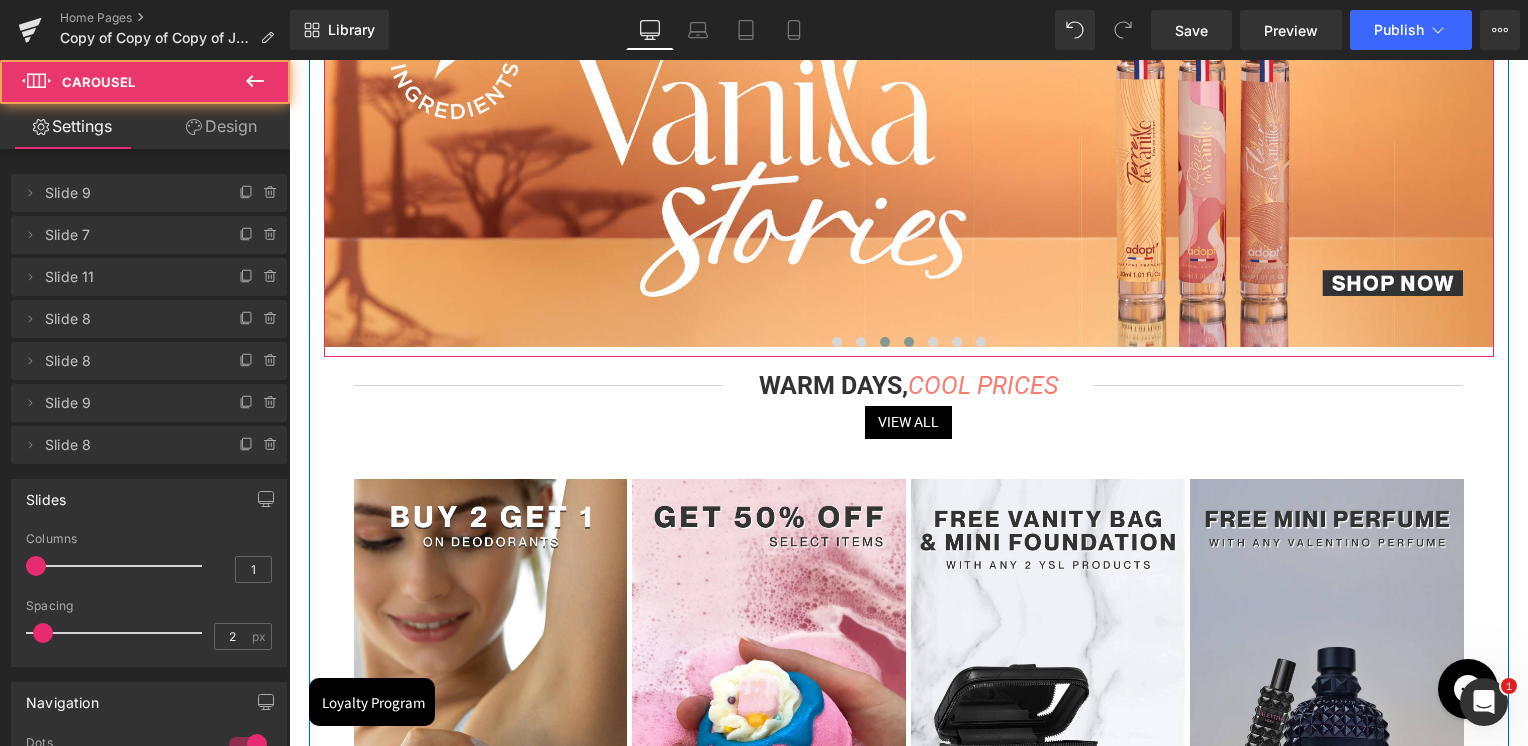 click at bounding box center [909, 342] 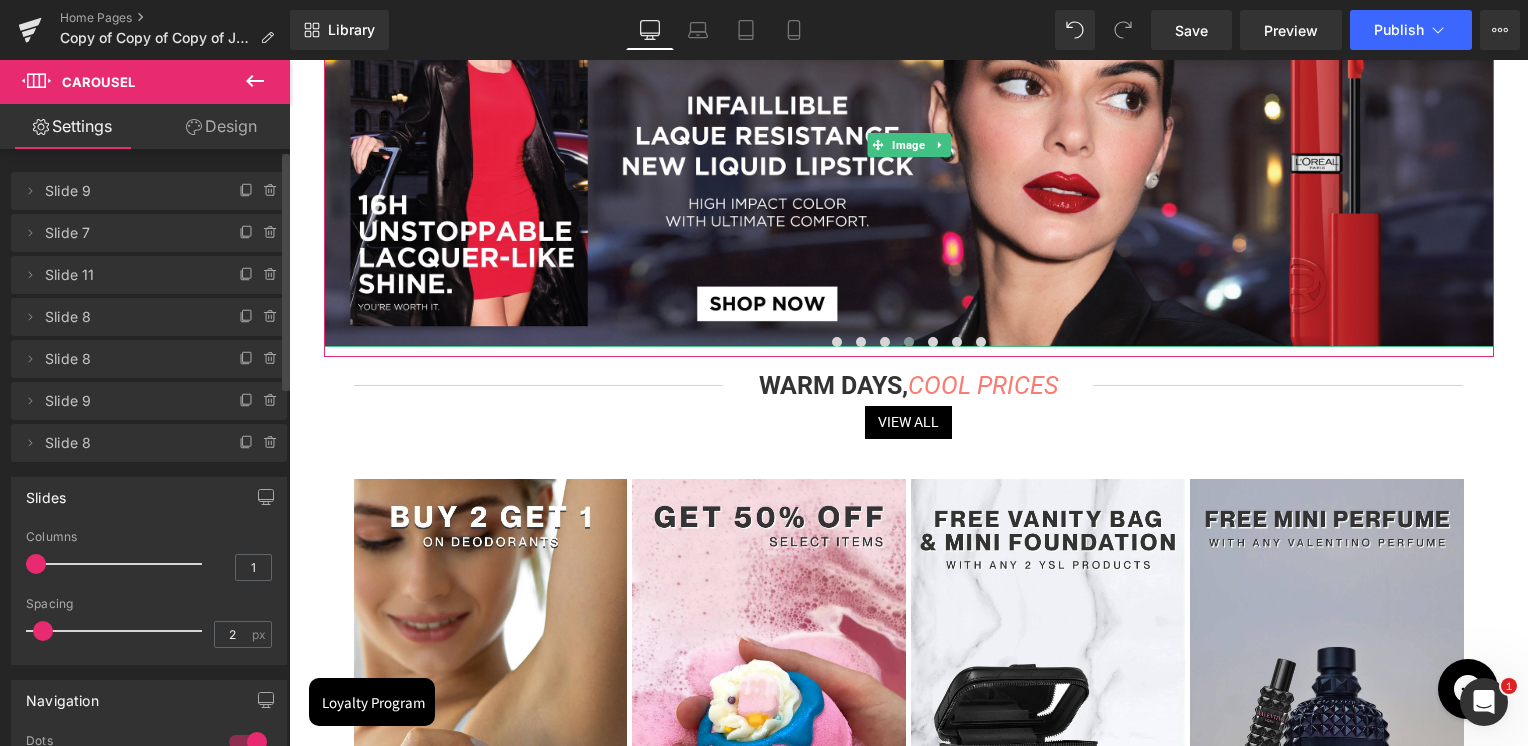 scroll, scrollTop: 0, scrollLeft: 0, axis: both 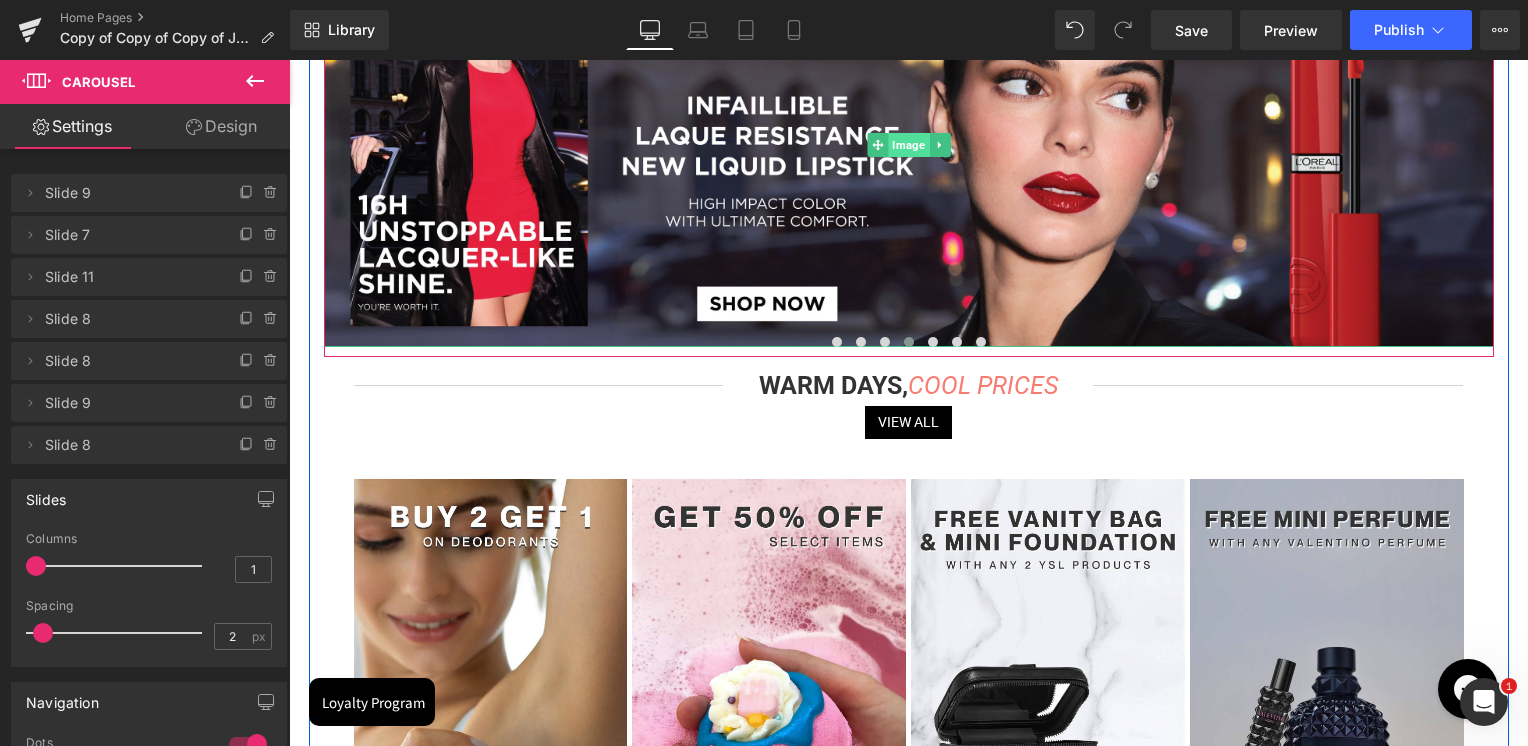 click on "Image" at bounding box center (908, 145) 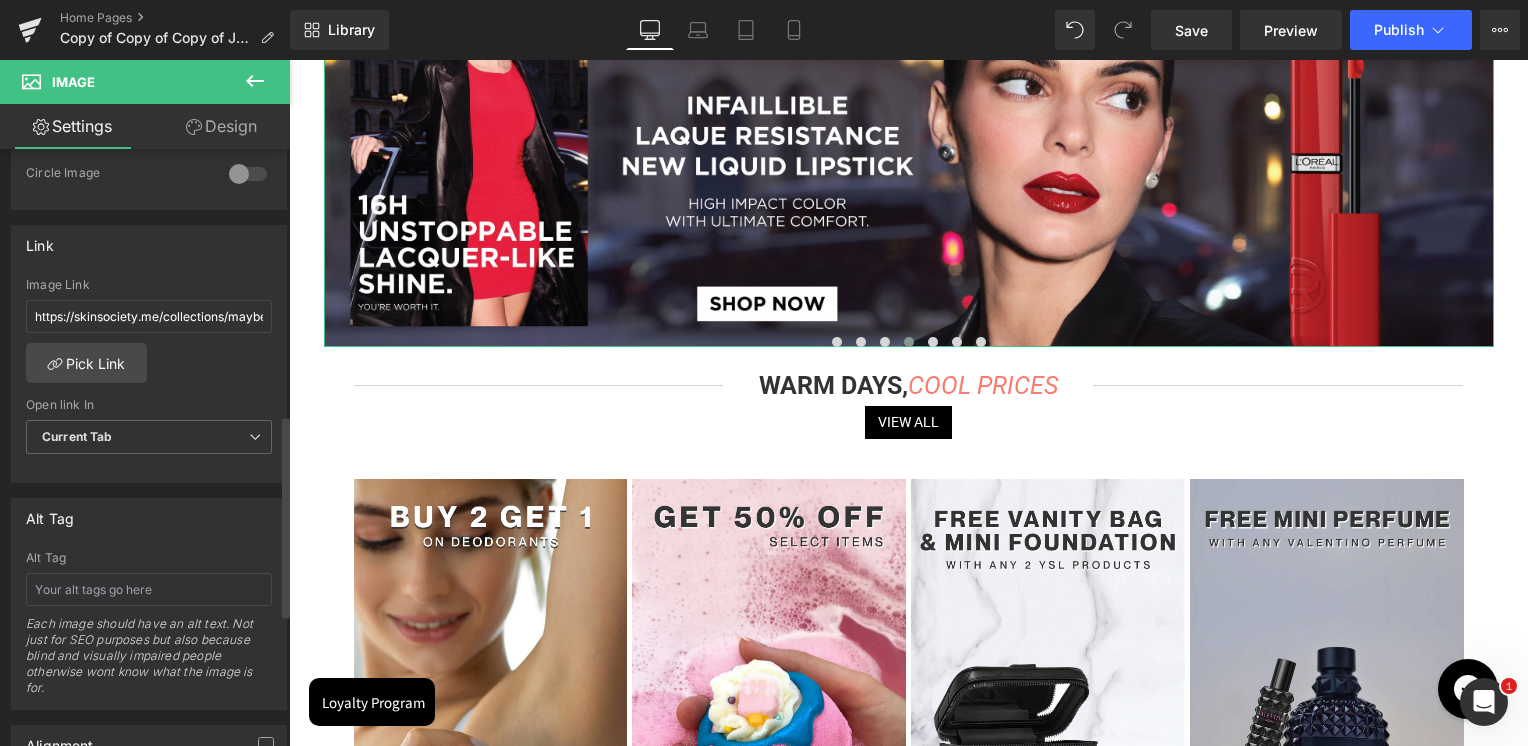 scroll, scrollTop: 600, scrollLeft: 0, axis: vertical 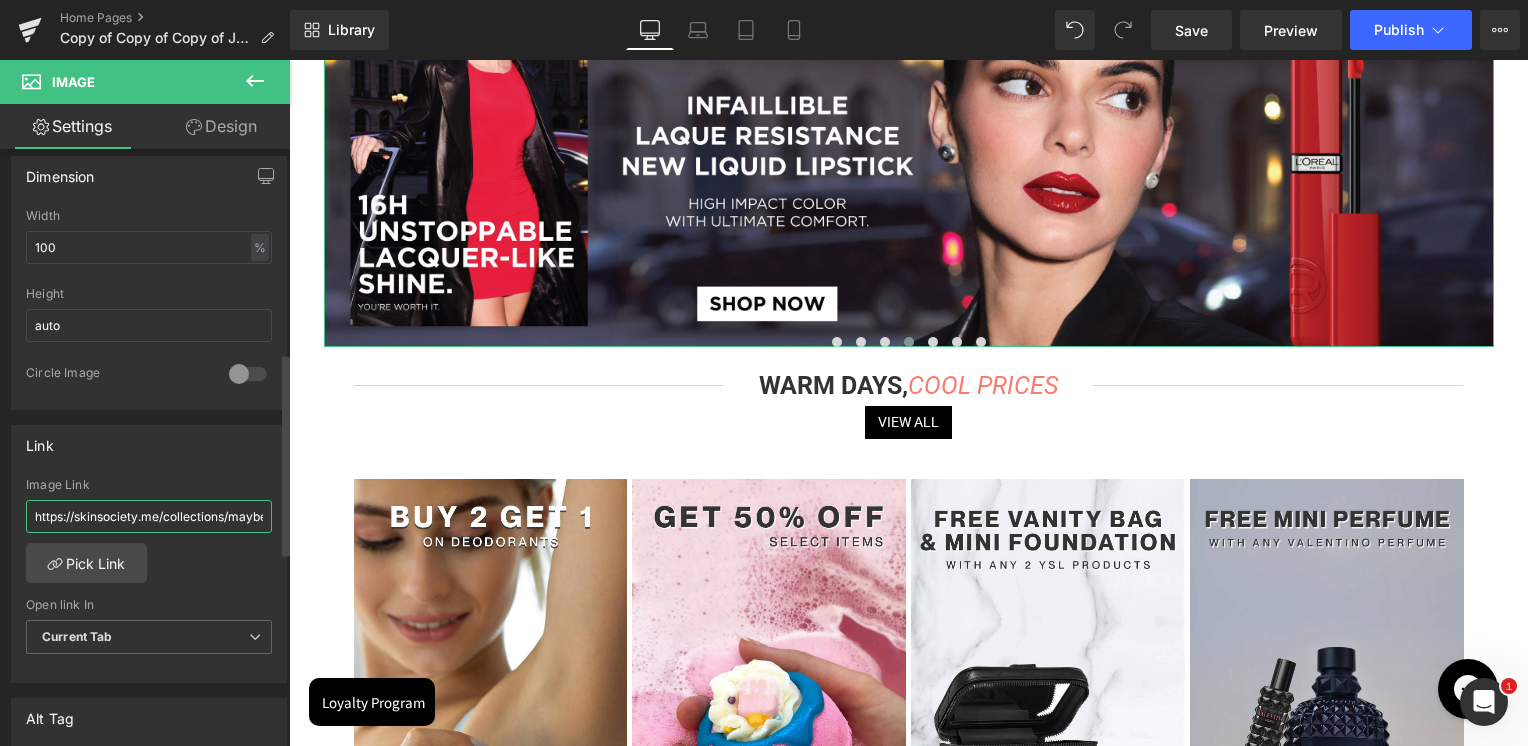 click on "https://skinsociety.me/collections/maybelline-new-york-firework" at bounding box center [149, 516] 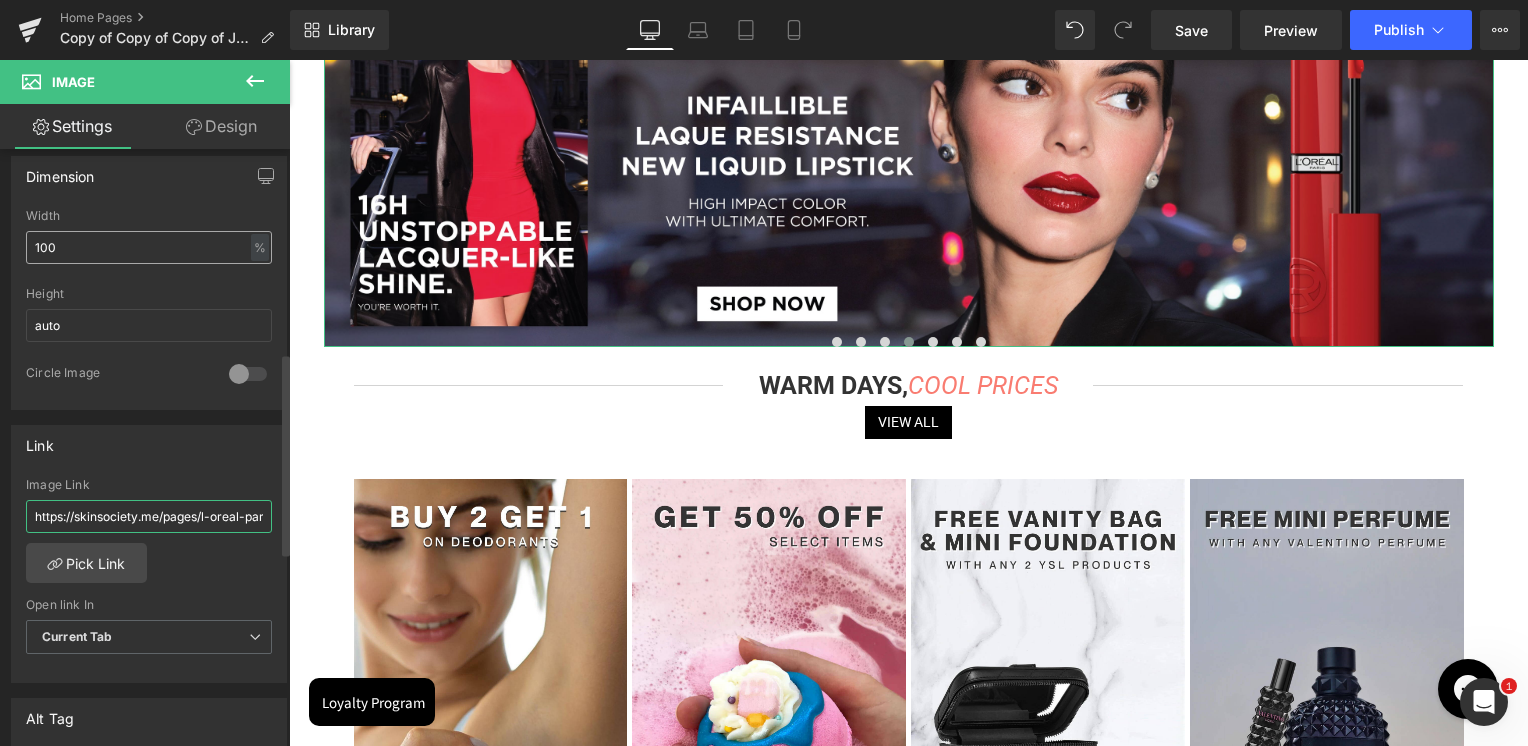 scroll, scrollTop: 0, scrollLeft: 418, axis: horizontal 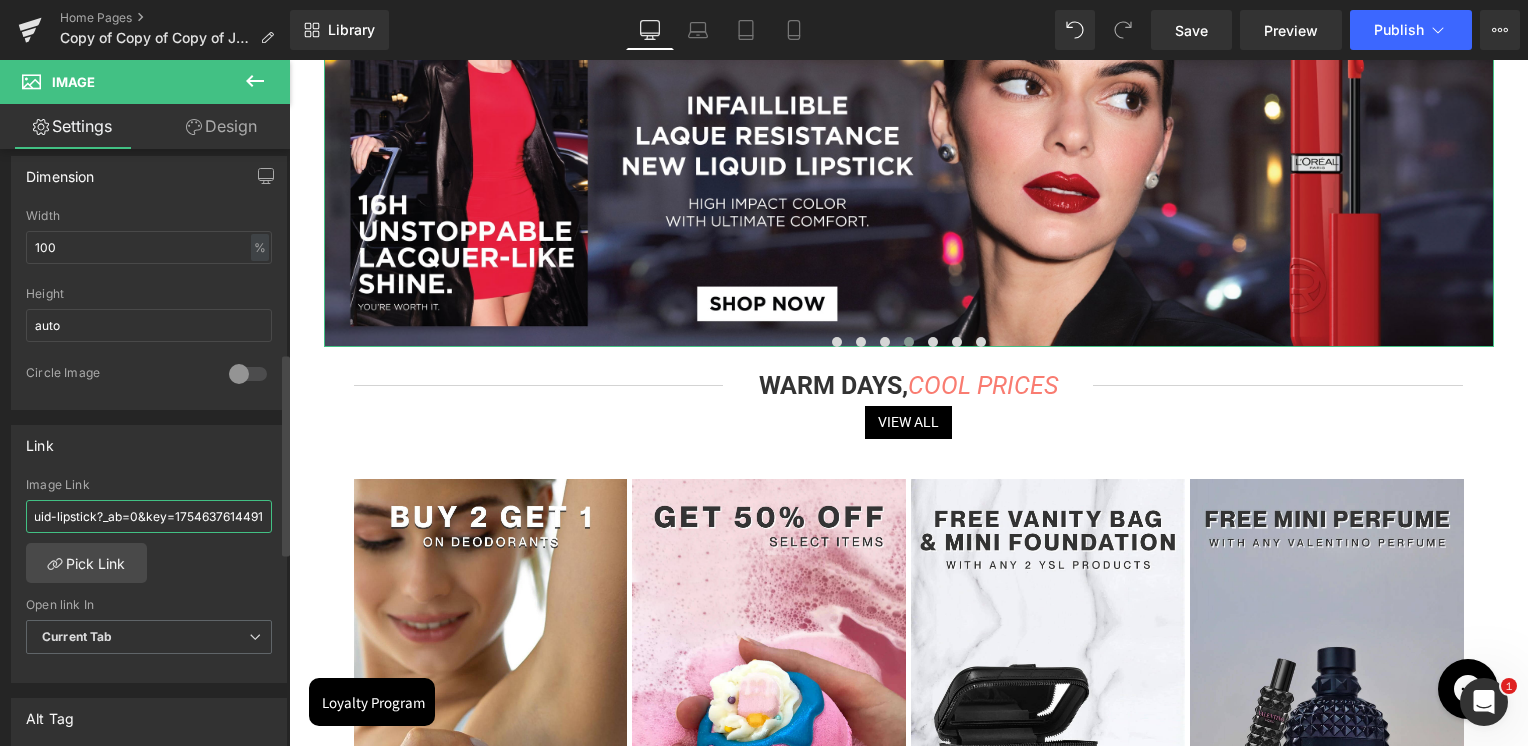 type on "https://skinsociety.me/pages/l-oreal-paris-infallible-laque-resistance-liquid-lipstick?_ab=0&key=1754637614491" 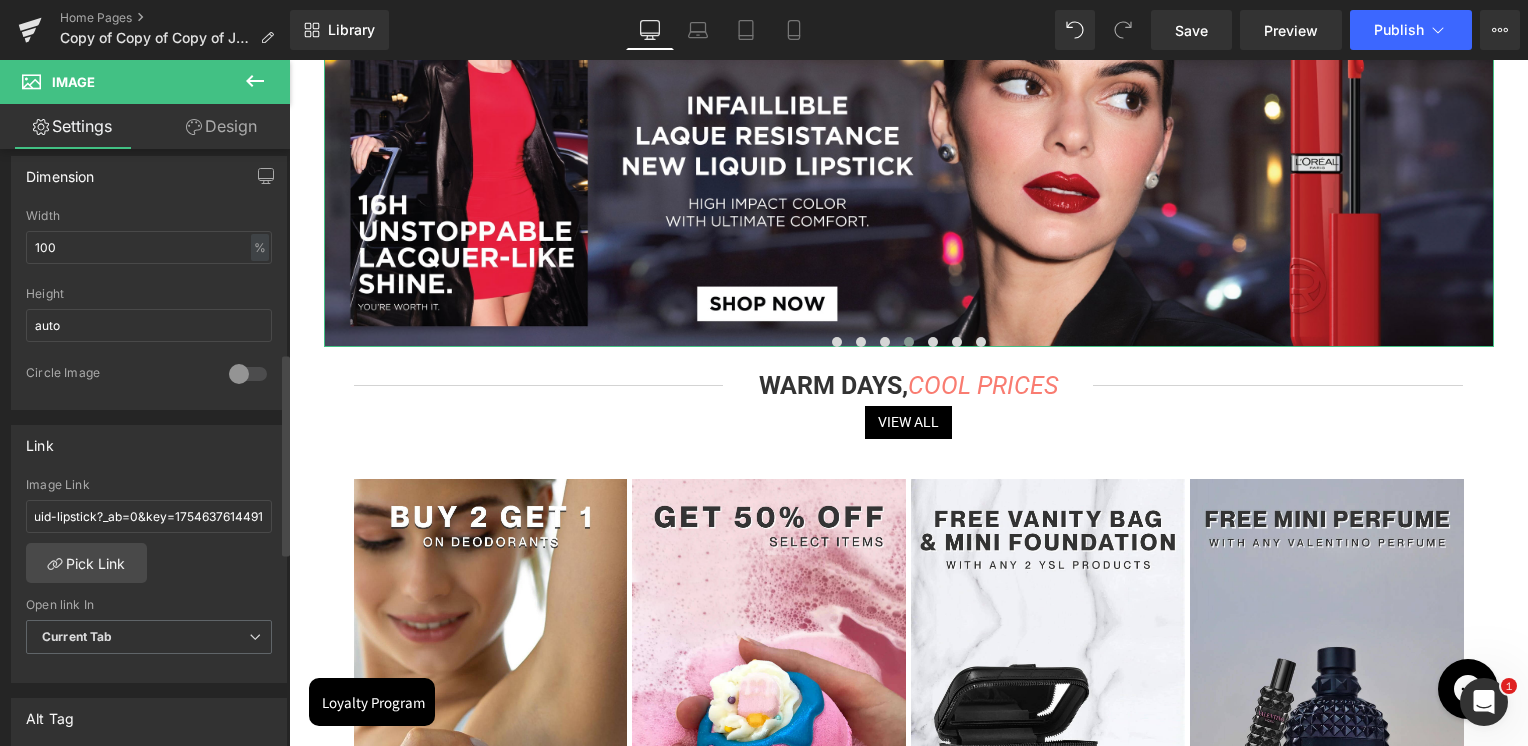 click on "Link" at bounding box center (149, 445) 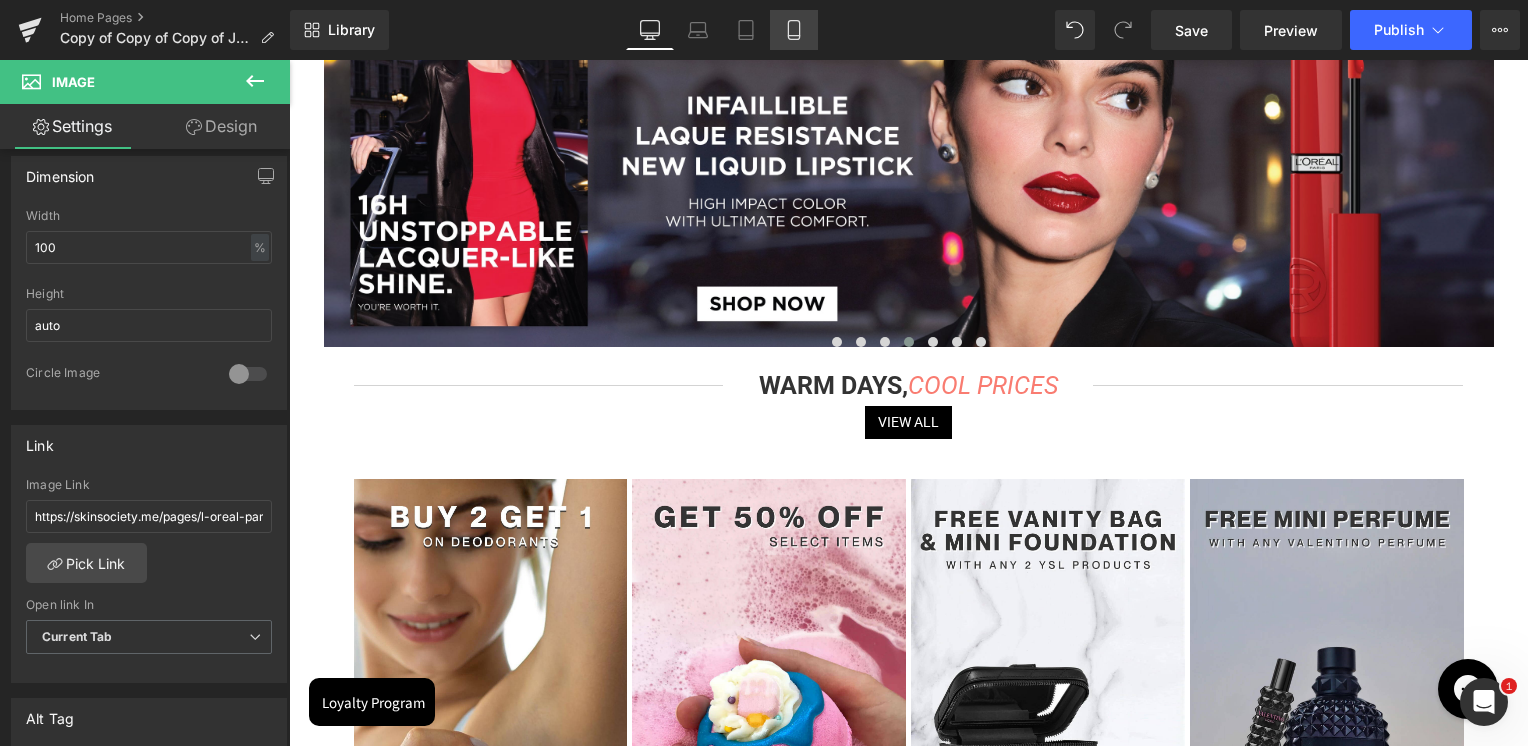 click 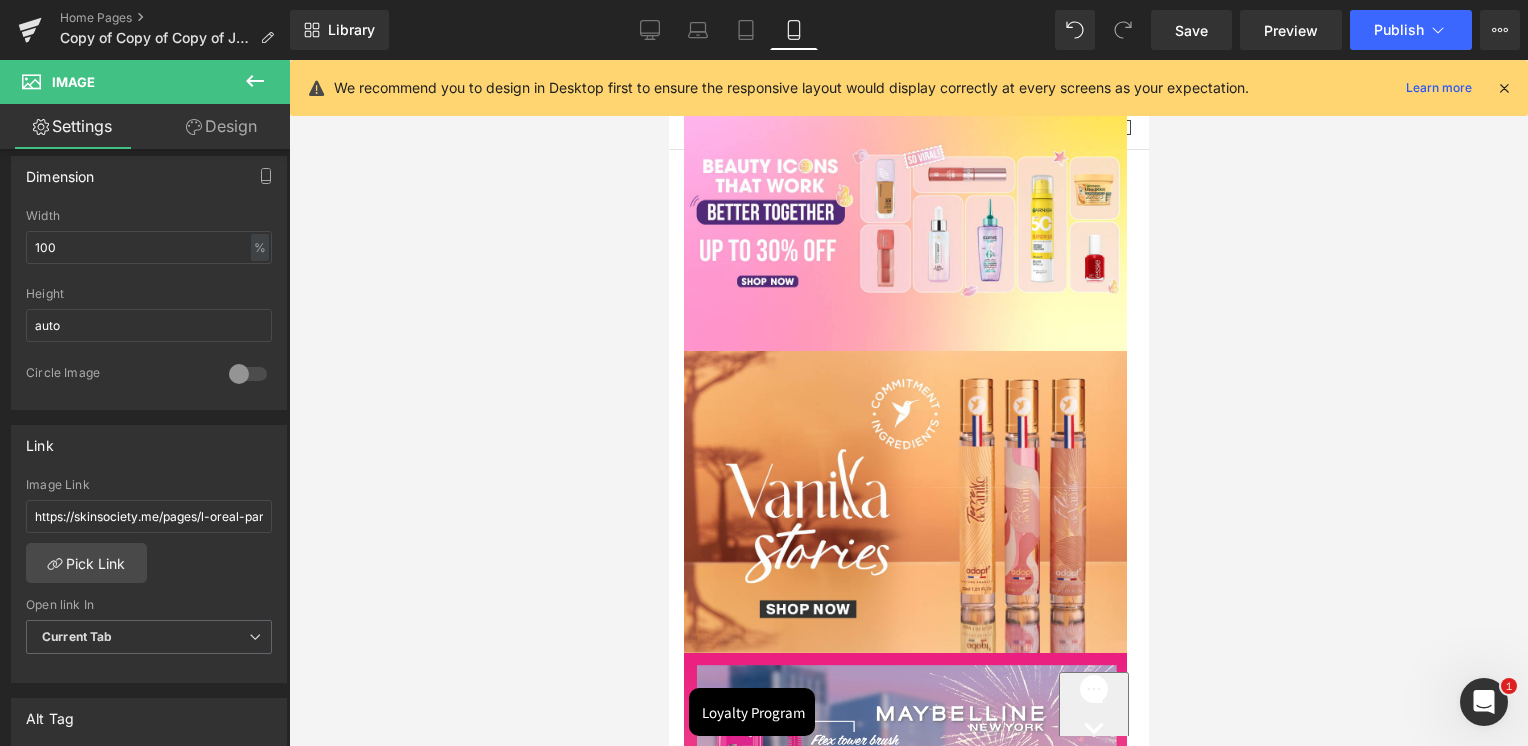 scroll, scrollTop: 0, scrollLeft: 0, axis: both 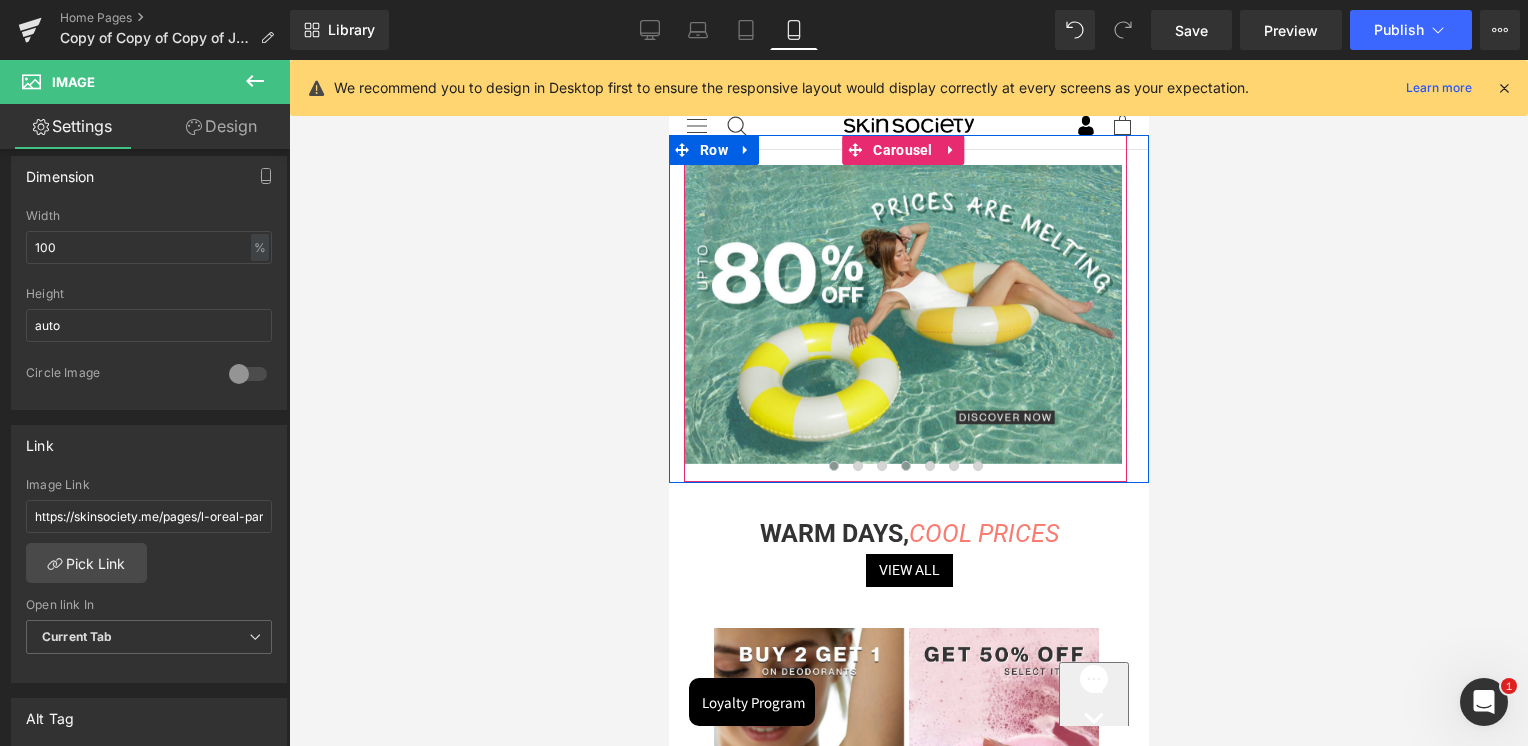 click at bounding box center (905, 466) 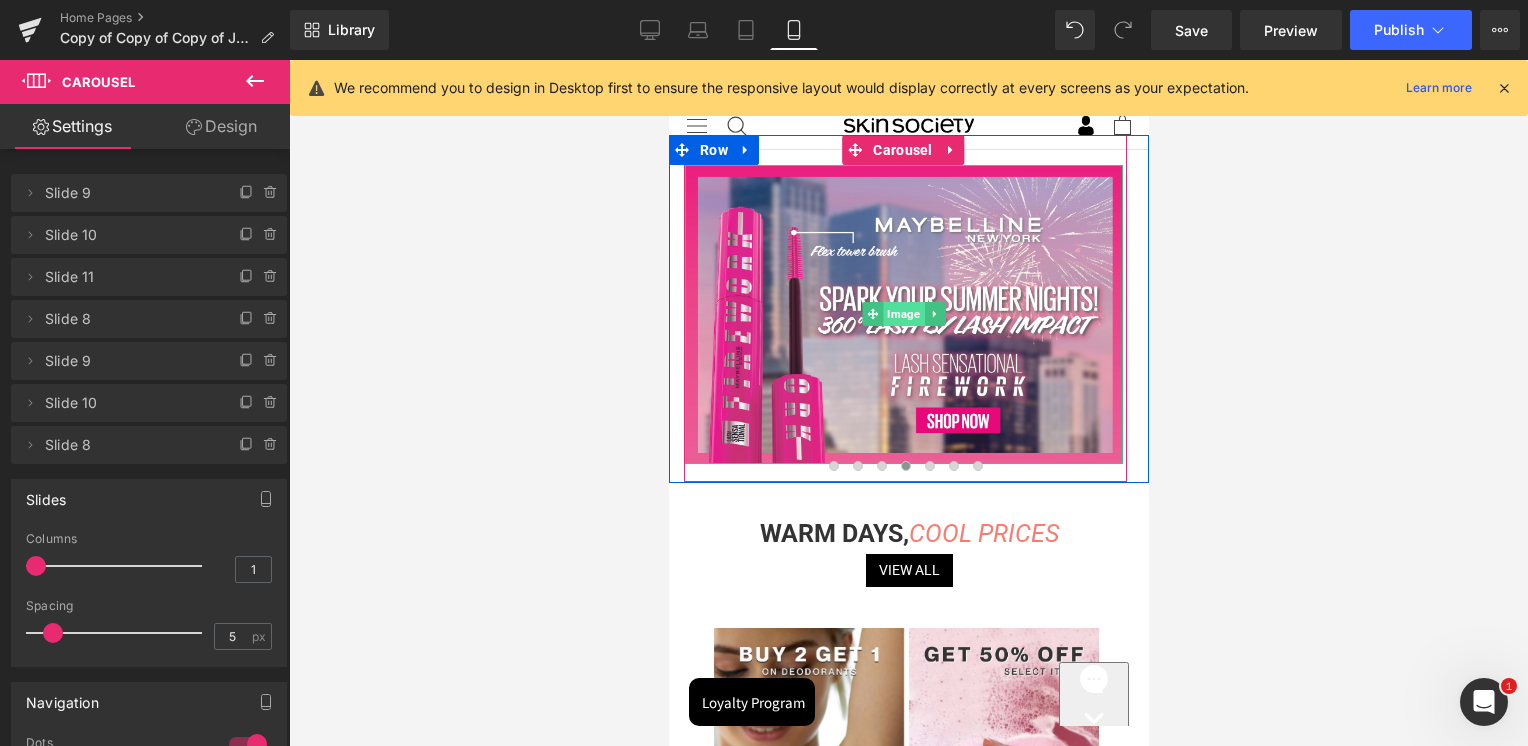 click on "Image" at bounding box center [902, 314] 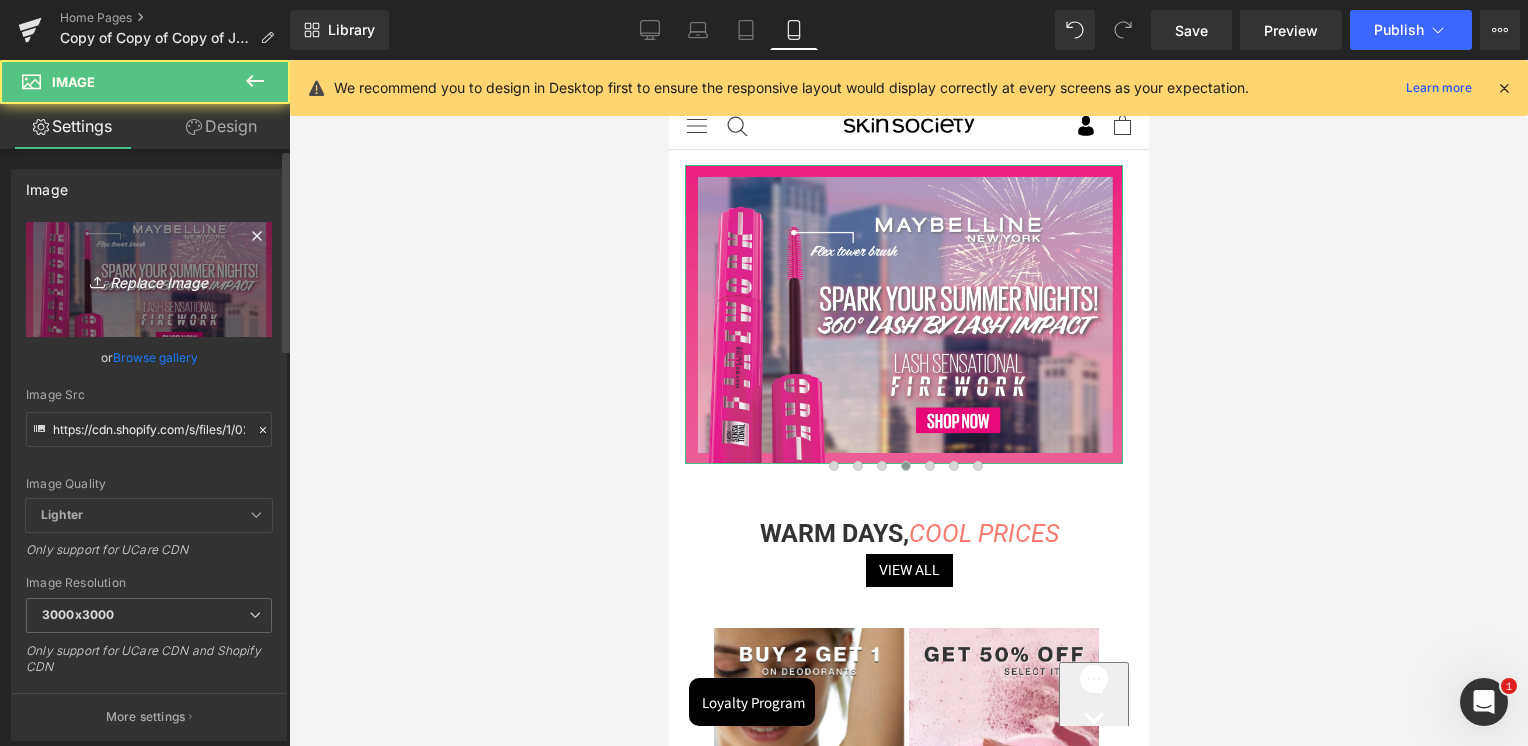 click on "Replace Image" at bounding box center (149, 279) 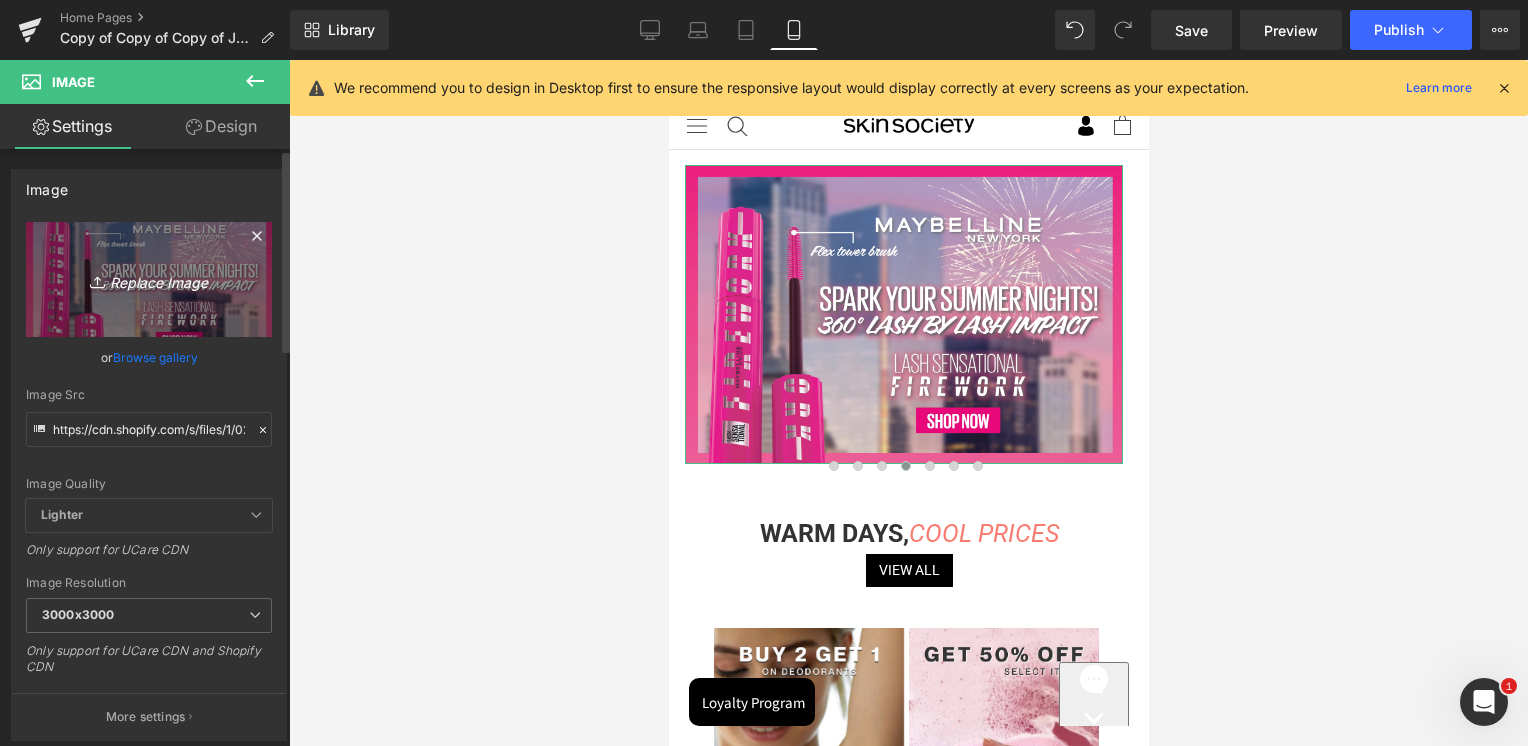 type on "C:\fakepath\SkinSociety banners Laque2-04.jpg" 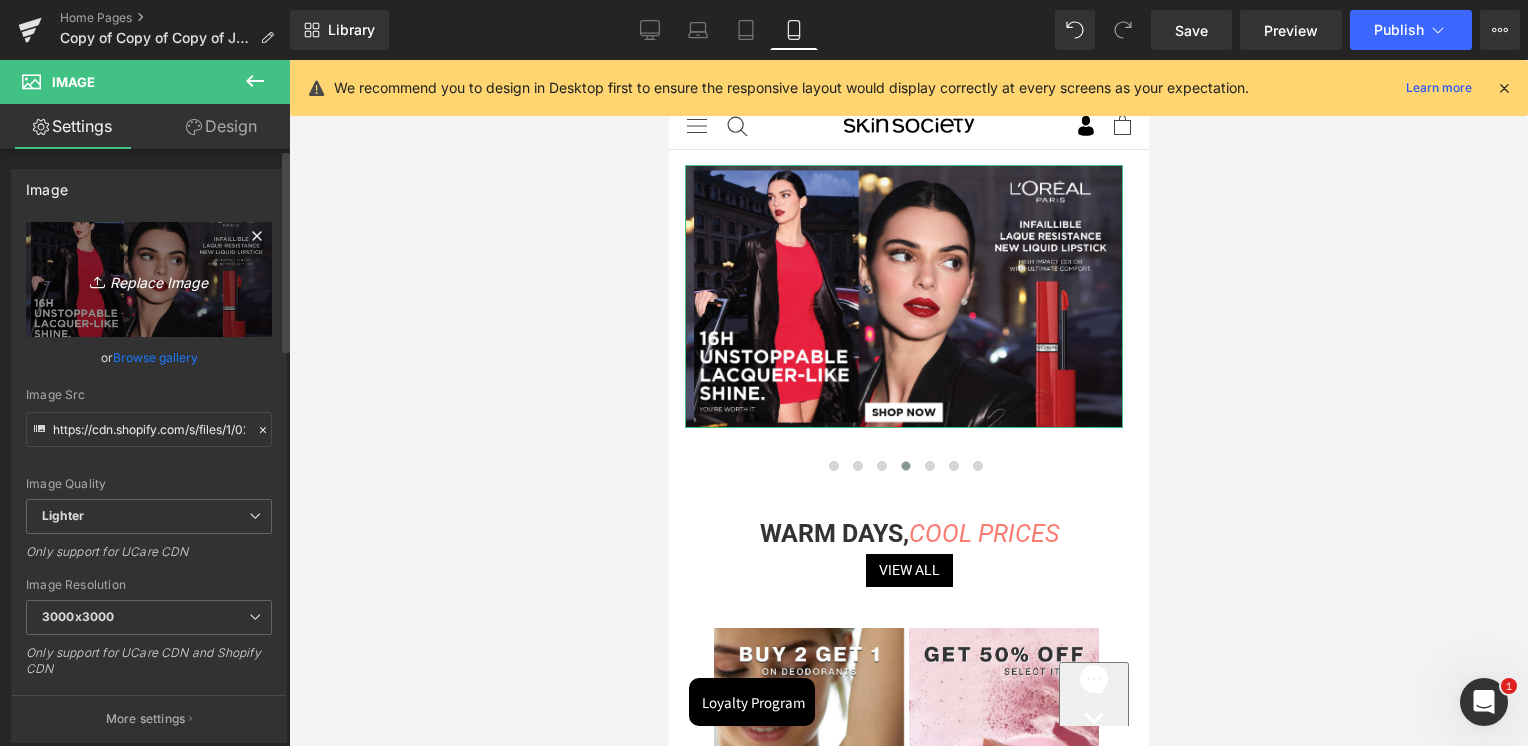 click on "Replace Image" at bounding box center [149, 279] 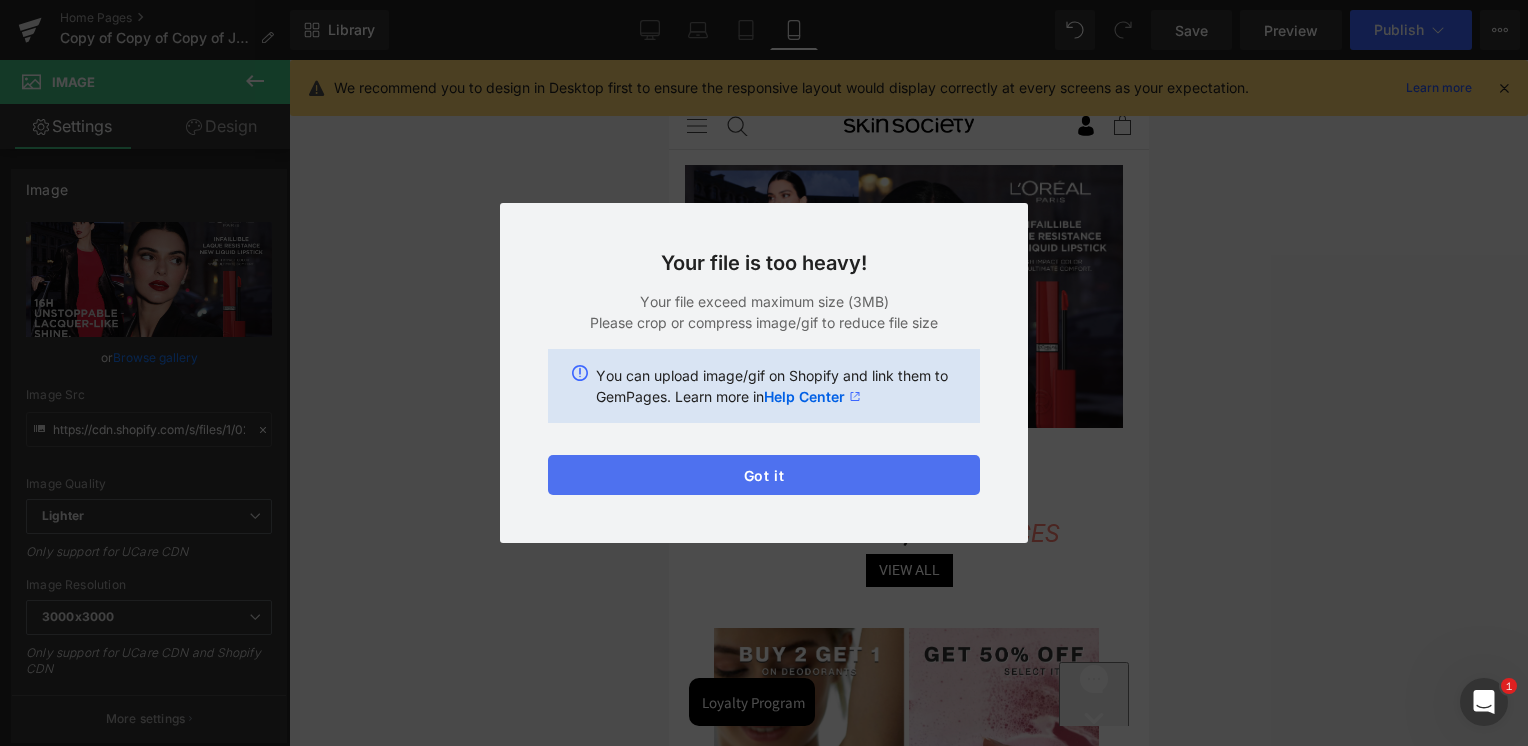 click on "Got it" at bounding box center (764, 475) 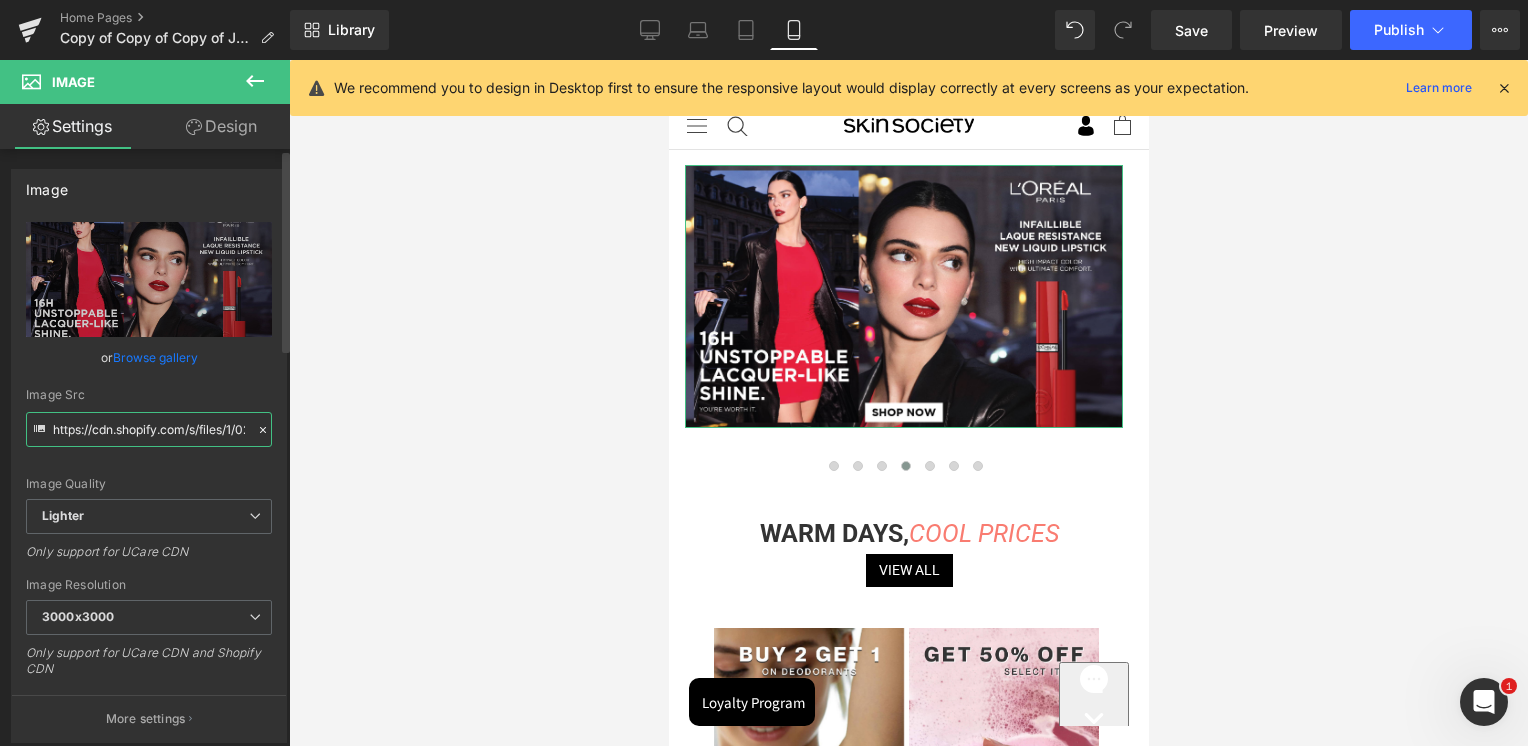 click on "https://cdn.shopify.com/s/files/1/0295/0545/4173/files/SkinSociety_banners_firework_-03_3000x3000.jpg?v=1754287156" at bounding box center (149, 429) 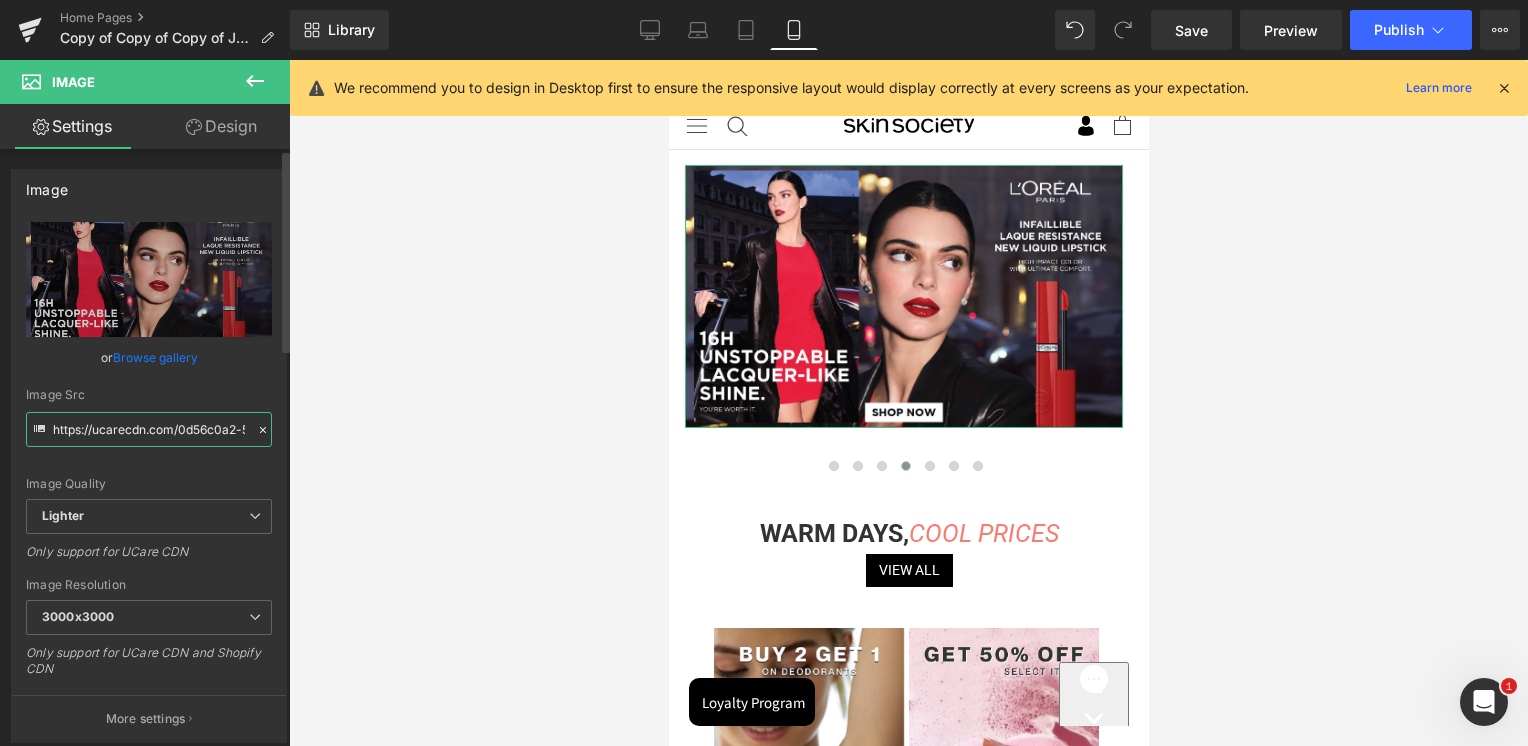 type on "V" 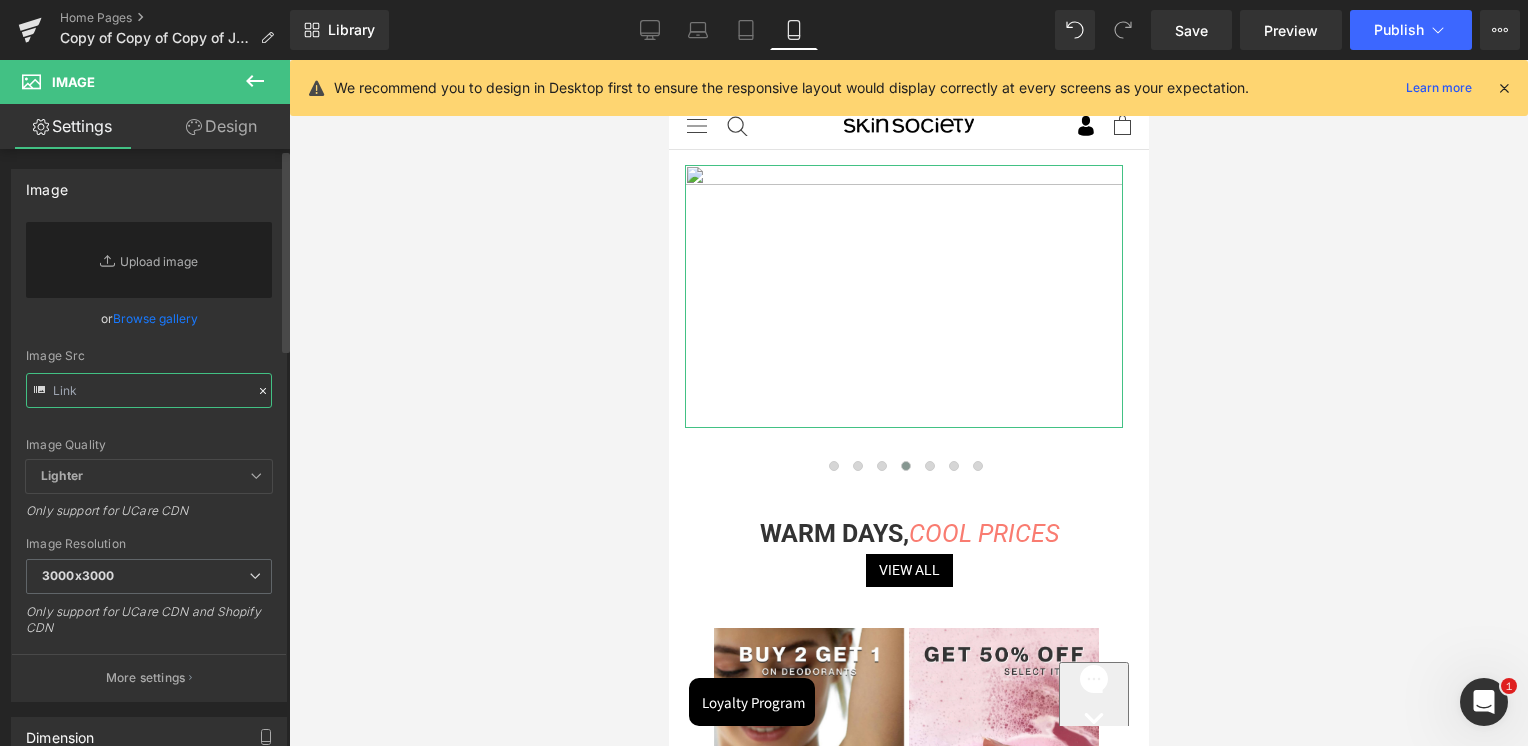paste on "https://cdn.shopify.com/s/files/1/0295/0545/4173/files/SkinSociety_banners_Laque2-03.jpg?v=1754637897" 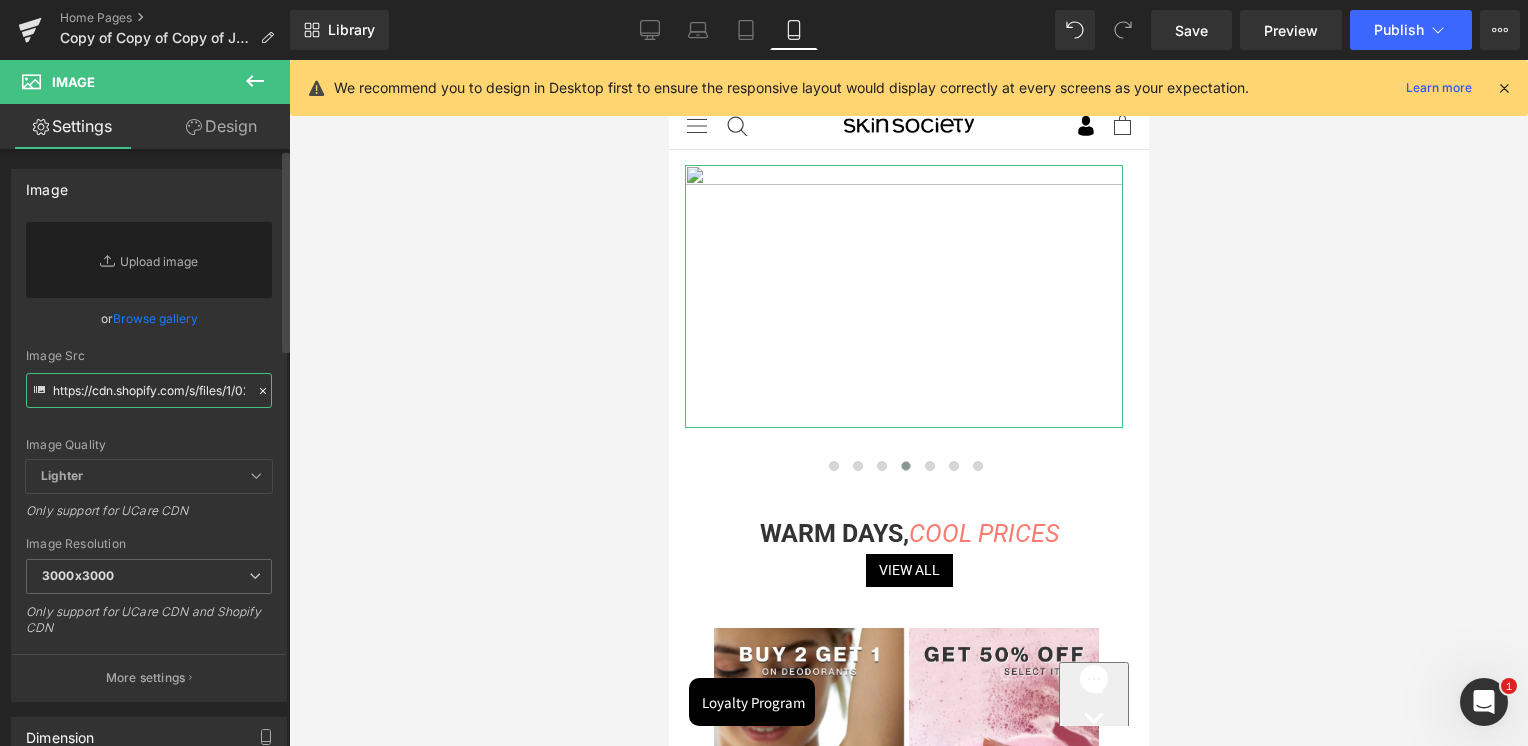 scroll, scrollTop: 0, scrollLeft: 427, axis: horizontal 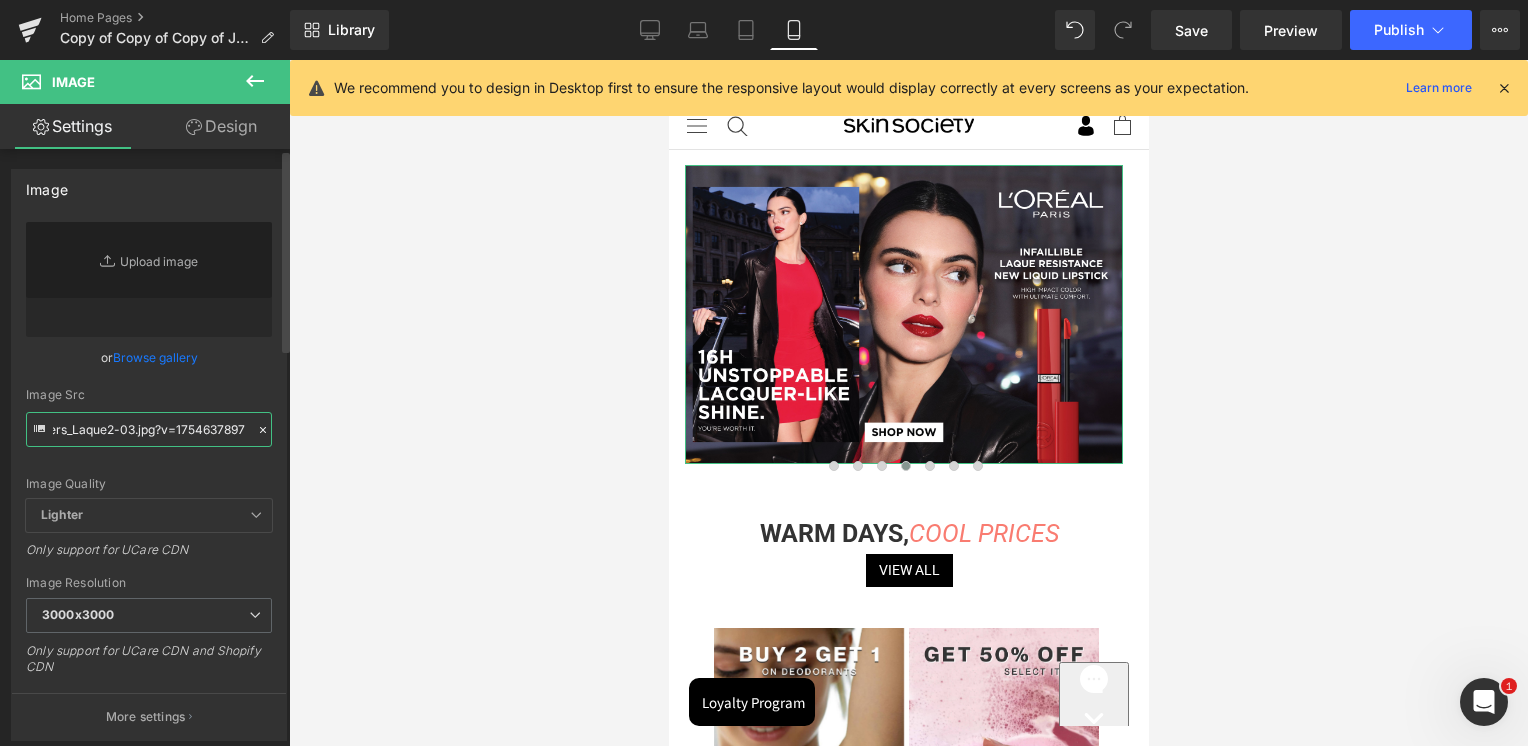 type on "https://cdn.shopify.com/s/files/1/0295/0545/4173/files/SkinSociety_banners_Laque2-03.jpg?v=1754637897" 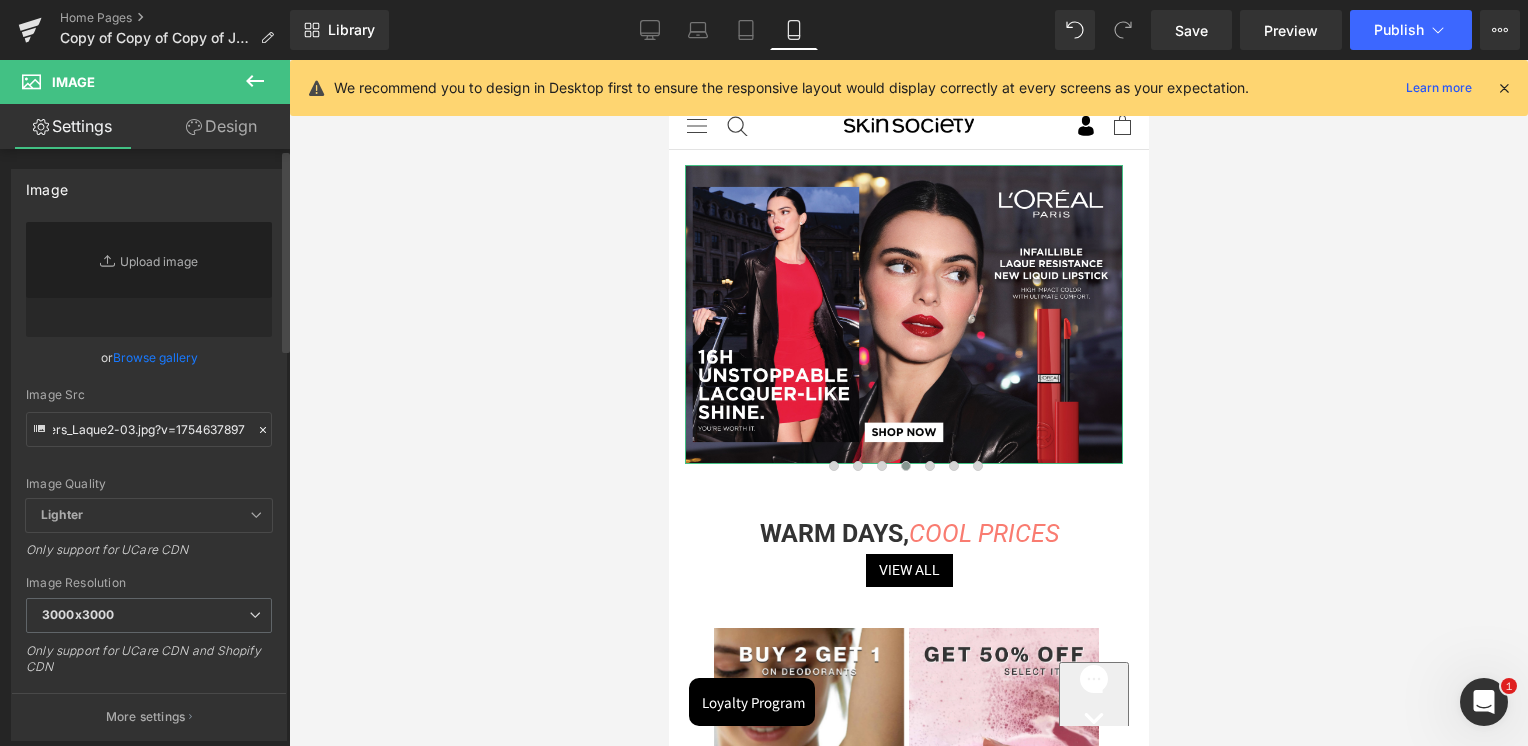 click on "Image Quality Lighter Lightest
Lighter
Lighter Lightest Only support for UCare CDN" at bounding box center [149, 360] 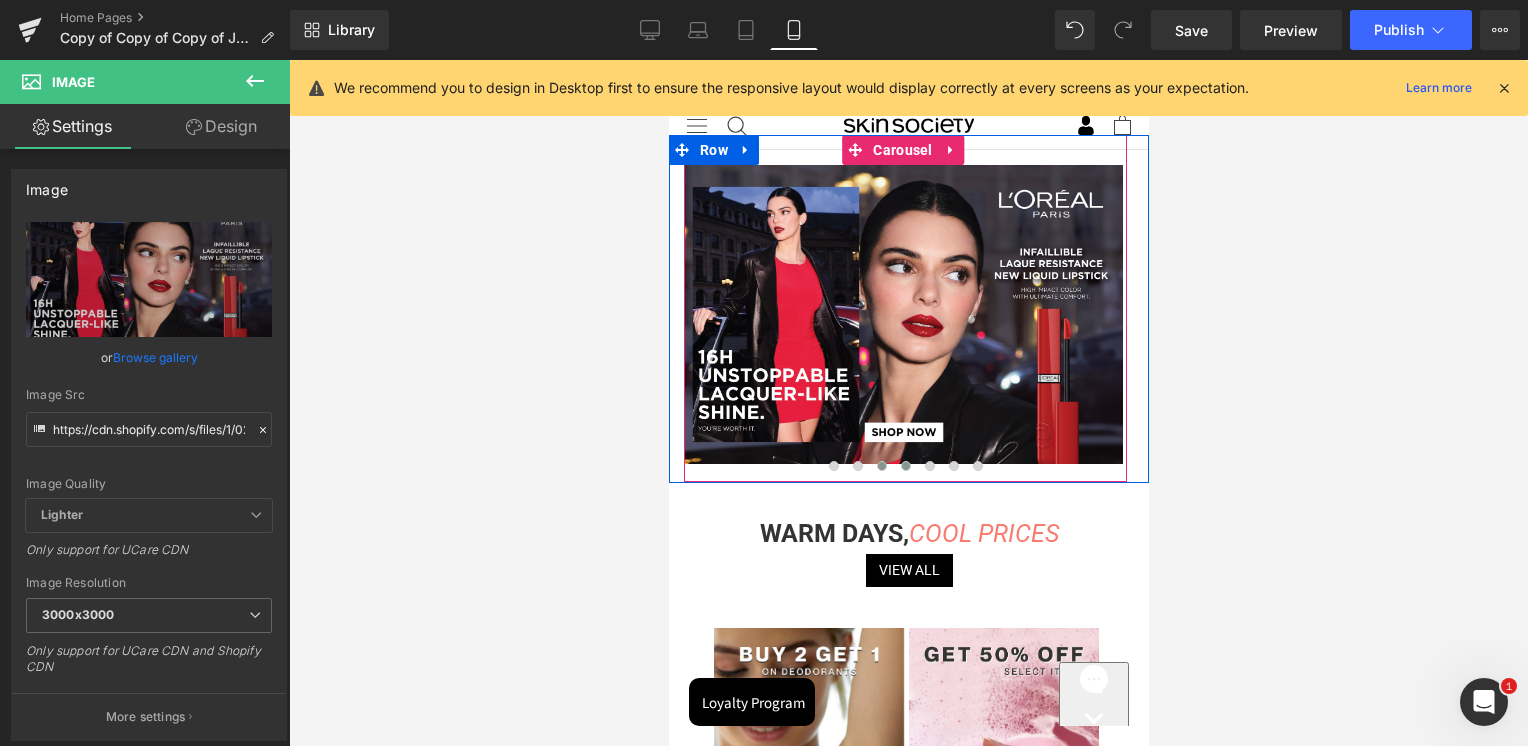 click at bounding box center (881, 466) 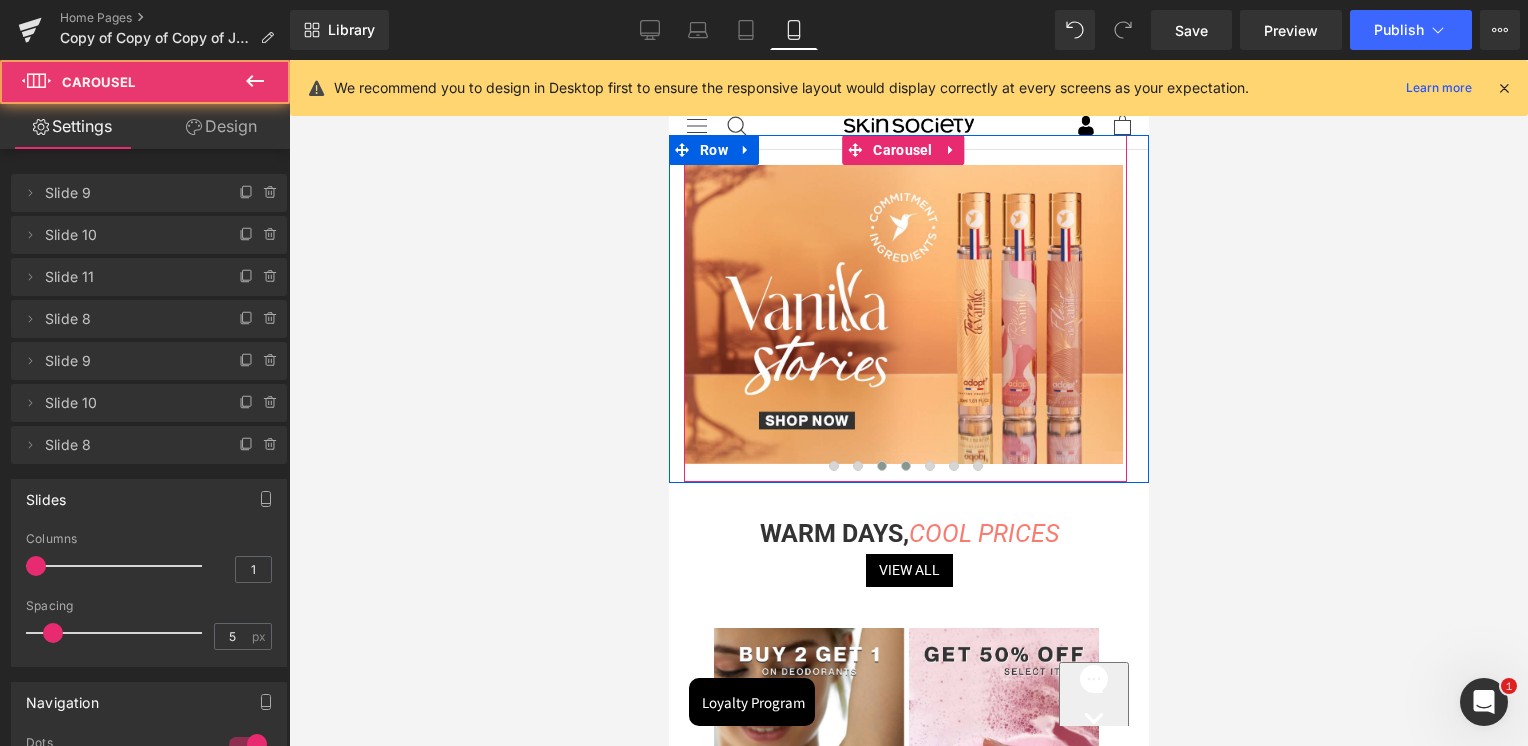 click at bounding box center (905, 466) 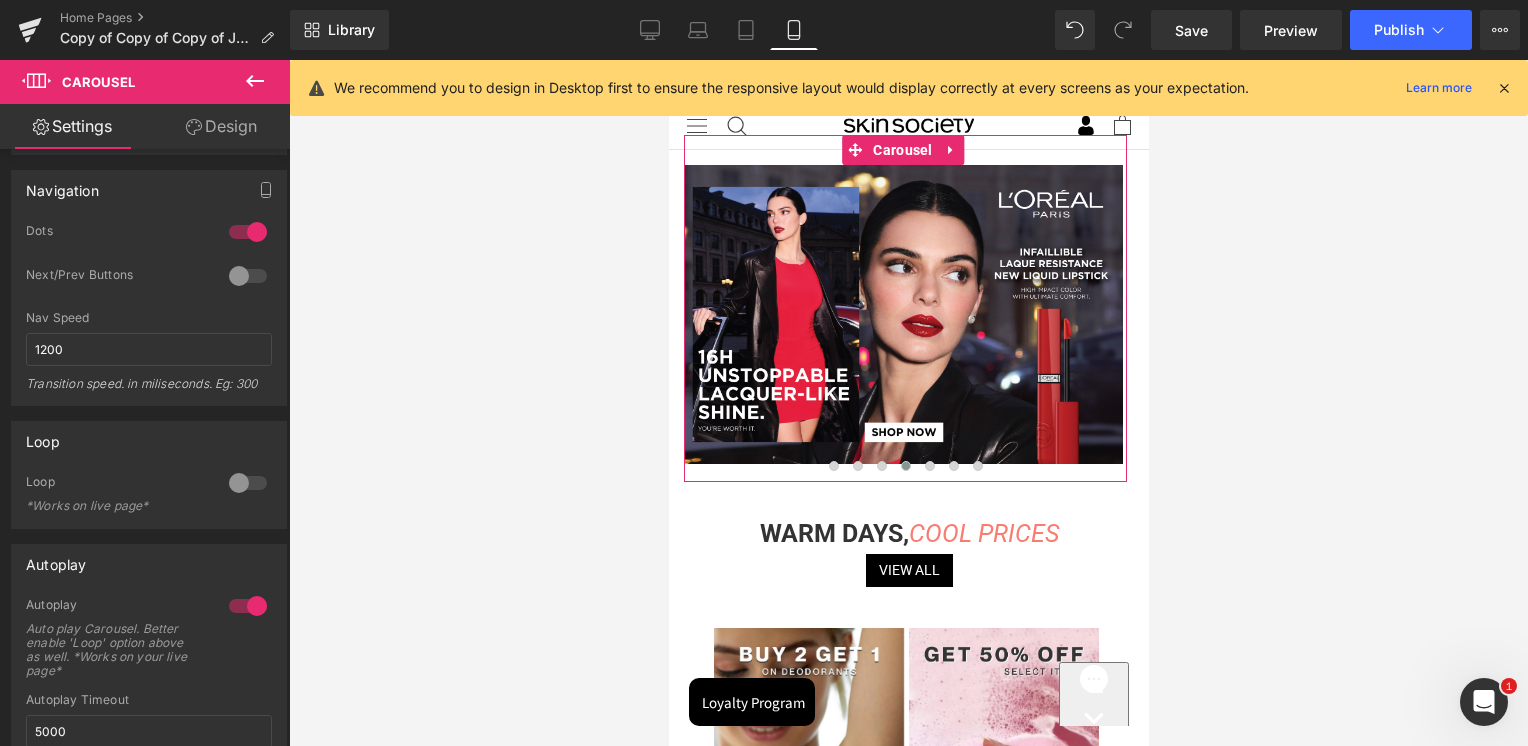 scroll, scrollTop: 600, scrollLeft: 0, axis: vertical 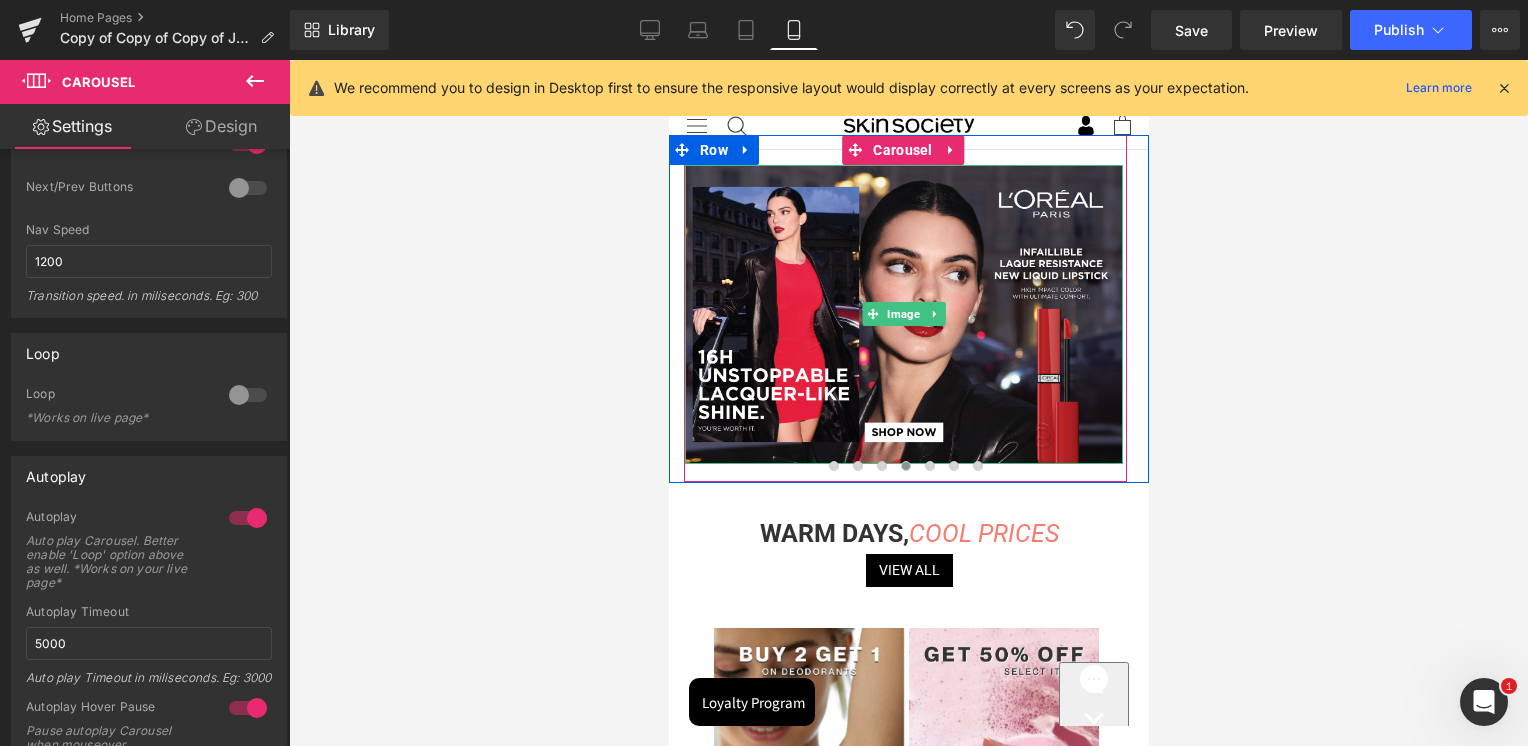 click on "Image" at bounding box center [902, 314] 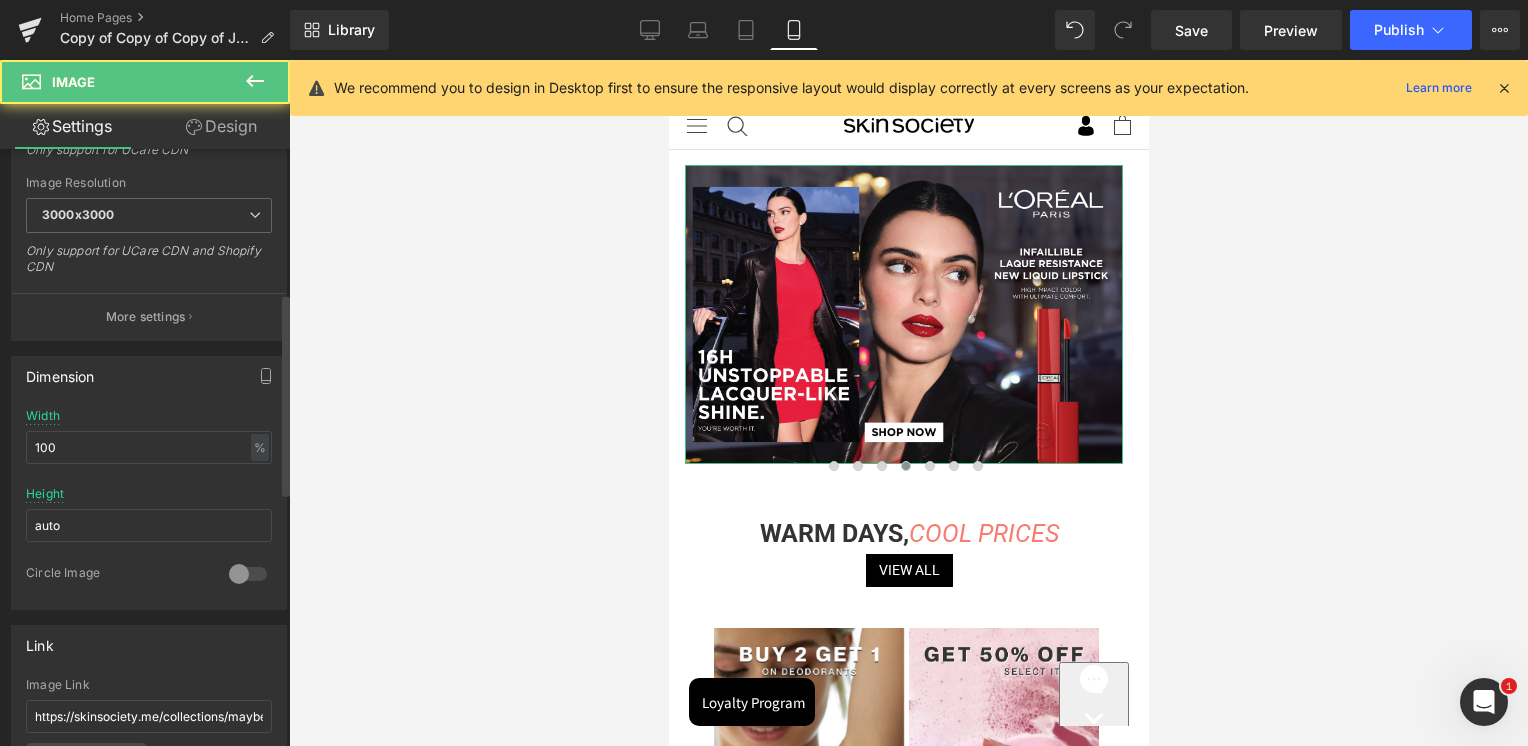 scroll, scrollTop: 700, scrollLeft: 0, axis: vertical 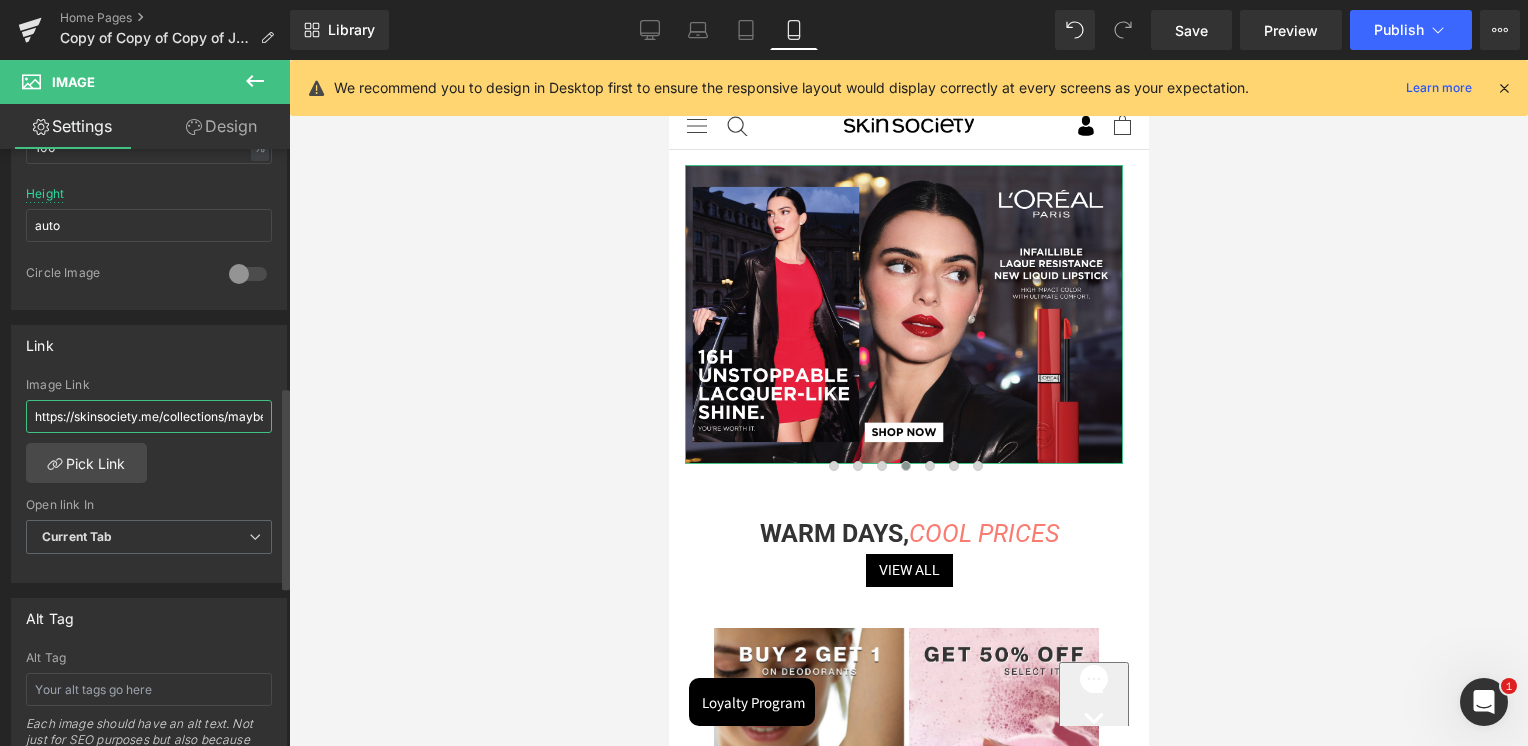 click on "https://skinsociety.me/collections/maybelline-new-york-firework?_gl=1*1ckdgmg*_gcl_au*MTMxMzUxNjM1Mi4xNzUyNDk3NjY5" at bounding box center [149, 416] 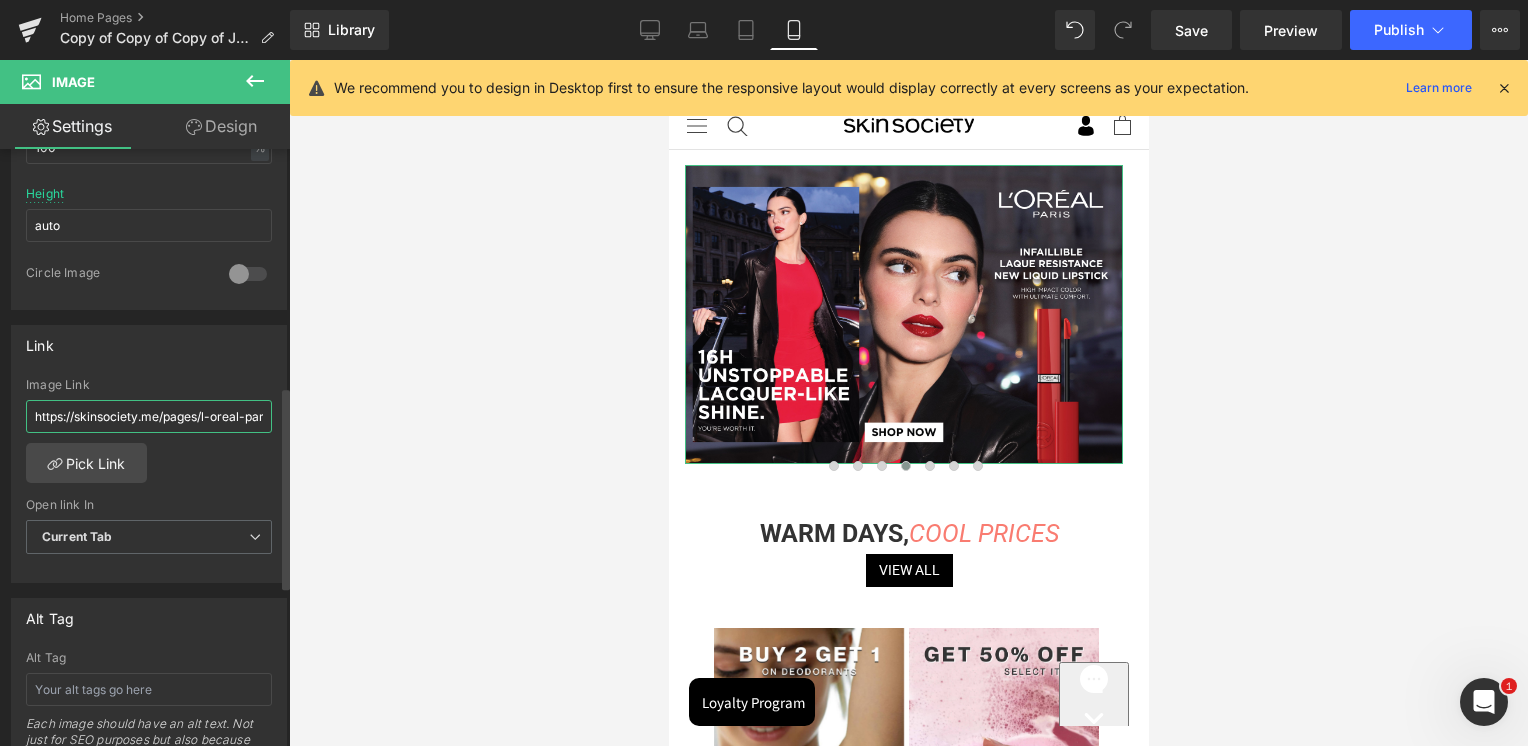 scroll, scrollTop: 0, scrollLeft: 418, axis: horizontal 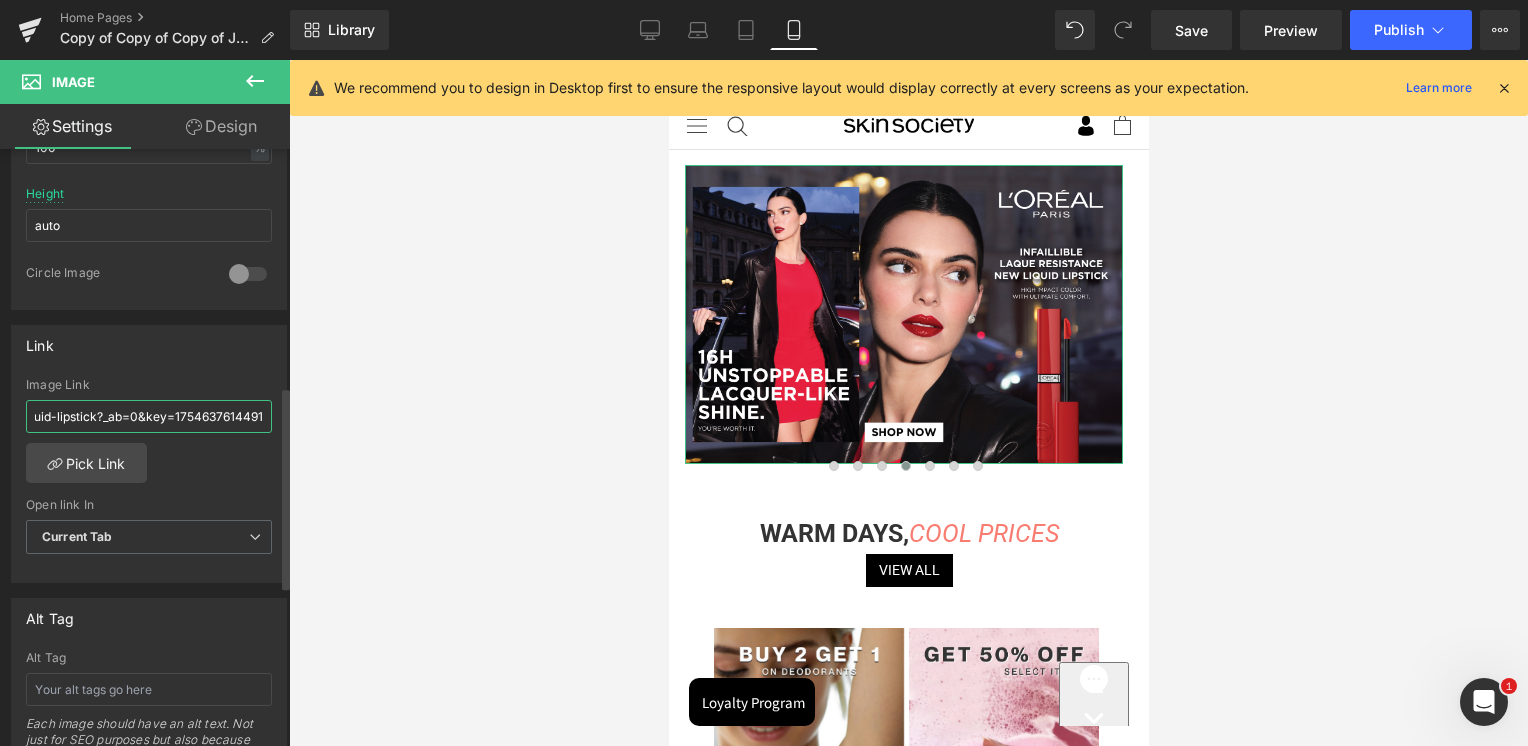 type on "https://skinsociety.me/pages/l-oreal-paris-infallible-laque-resistance-liquid-lipstick?_ab=0&key=1754637614491" 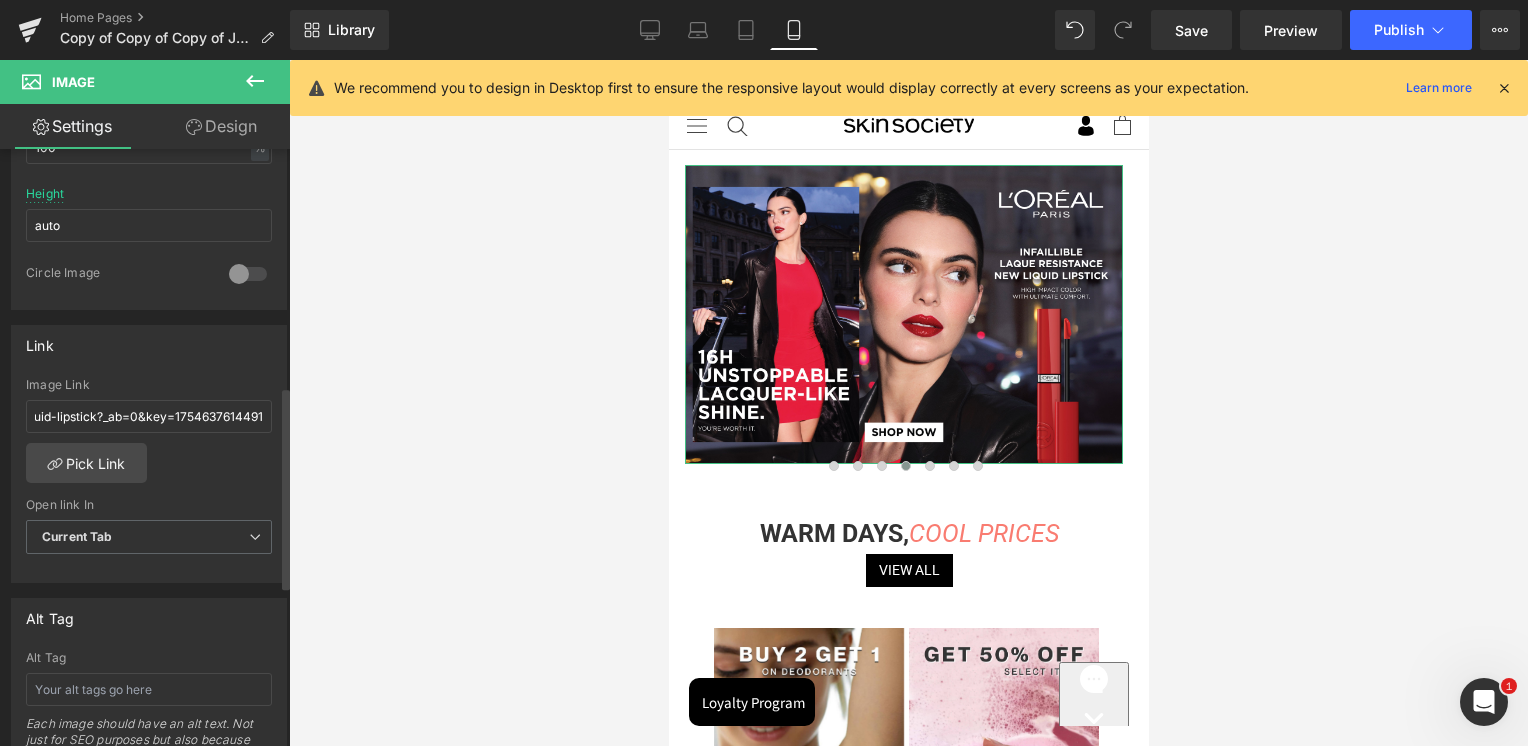 click on "Link https://skinsociety.me/collections/maybelline-new-york-firework?_gl=1*1ckdgmg*_gcl_au*MTMxMzUxNjM1Mi4xNzUyNDk3NjY5 Image Link https://skinsociety.me/pages/l-oreal-paris-infallible-laque-resistance-liquid-lipstick?_ab=0&key=1754637614491  Pick Link Current Tab New Tab Open link In
Current Tab
Current Tab New Tab" at bounding box center [149, 454] 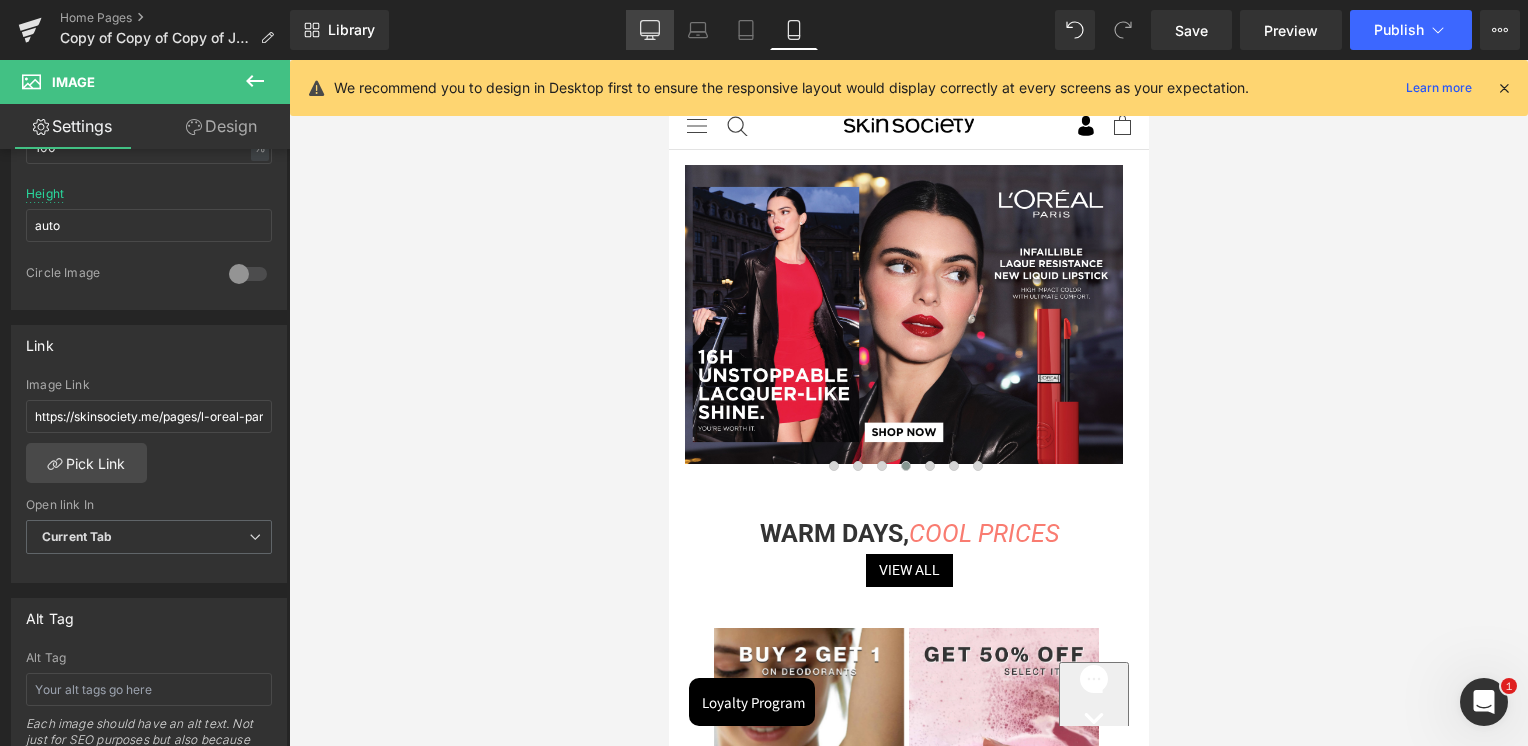 click on "Desktop" at bounding box center (650, 30) 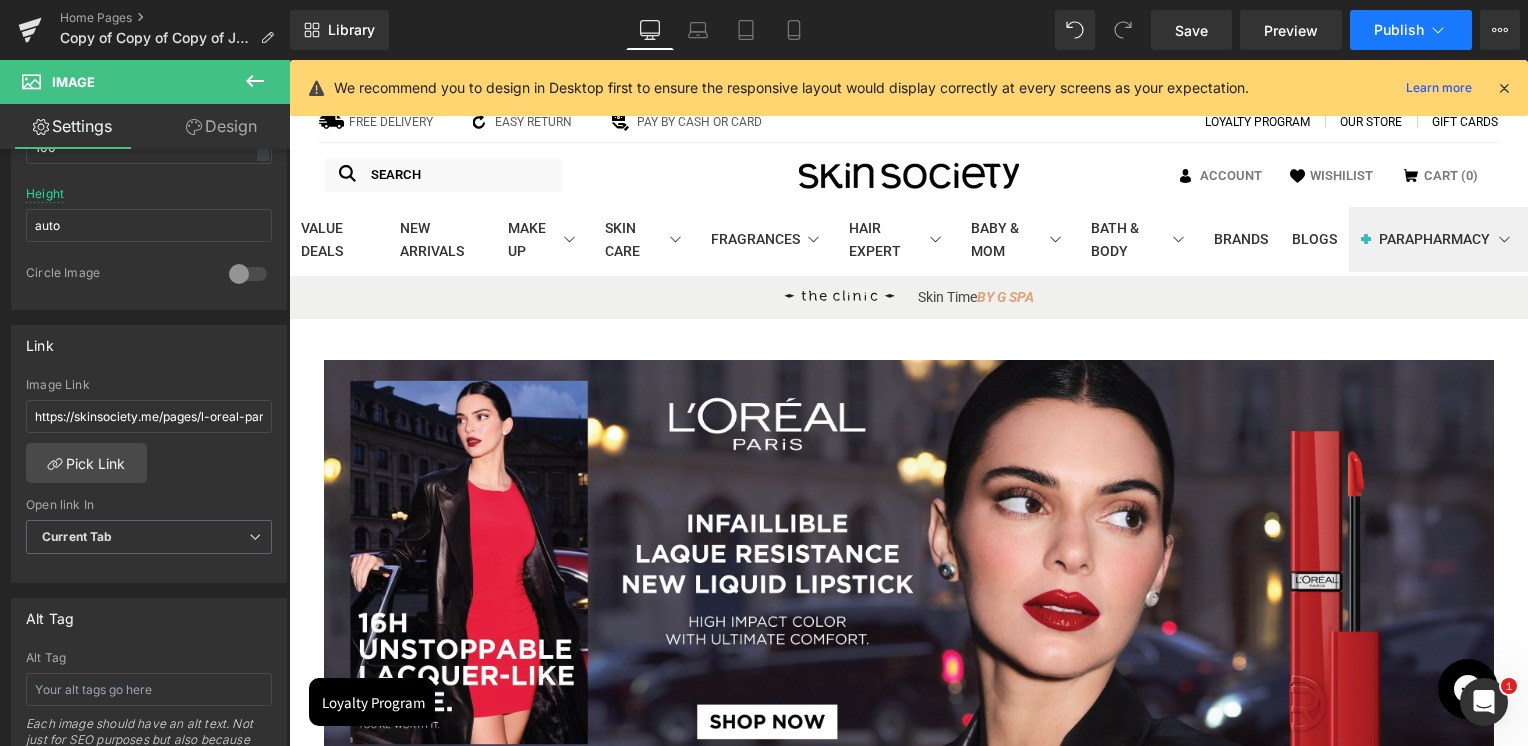 click on "Publish" at bounding box center [1399, 30] 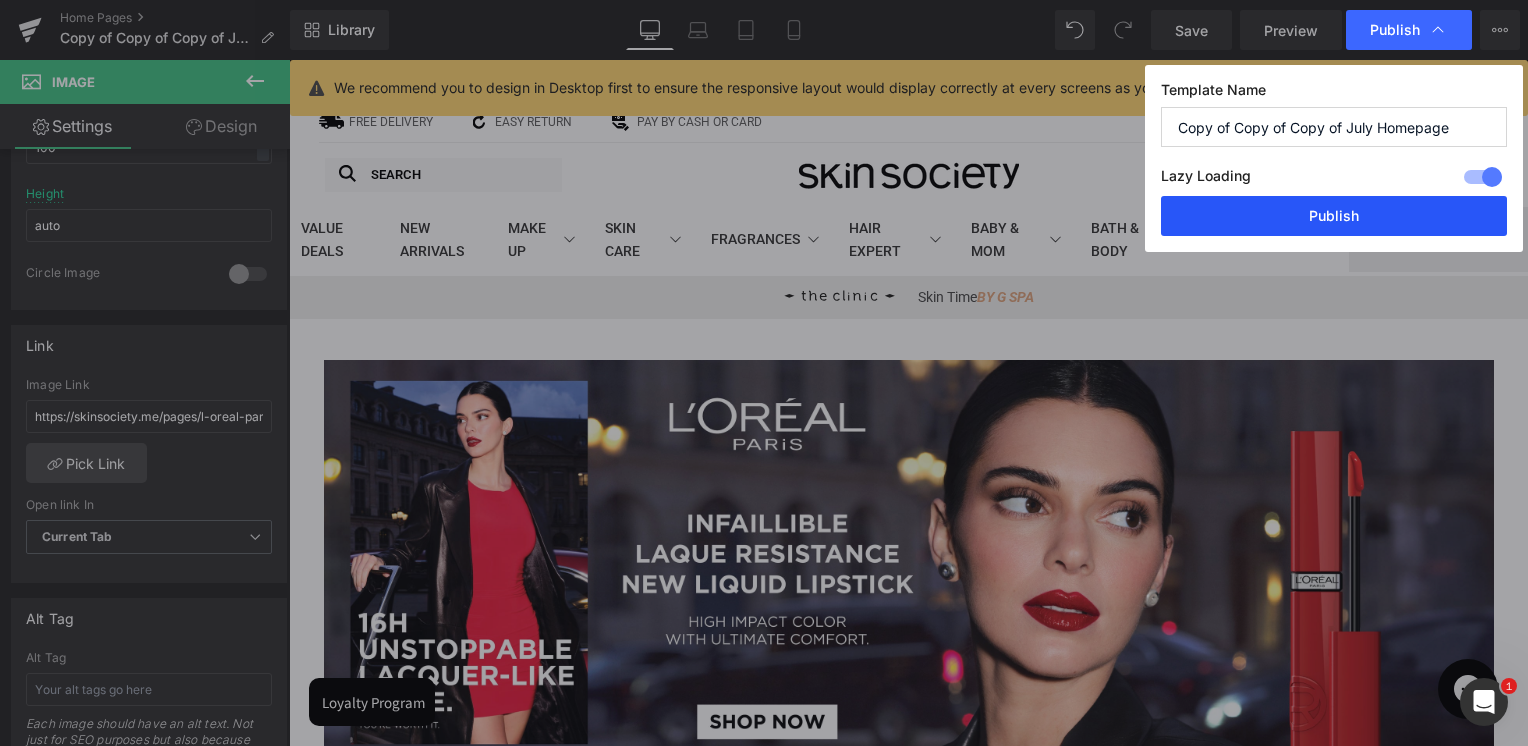click on "Publish" at bounding box center (1334, 216) 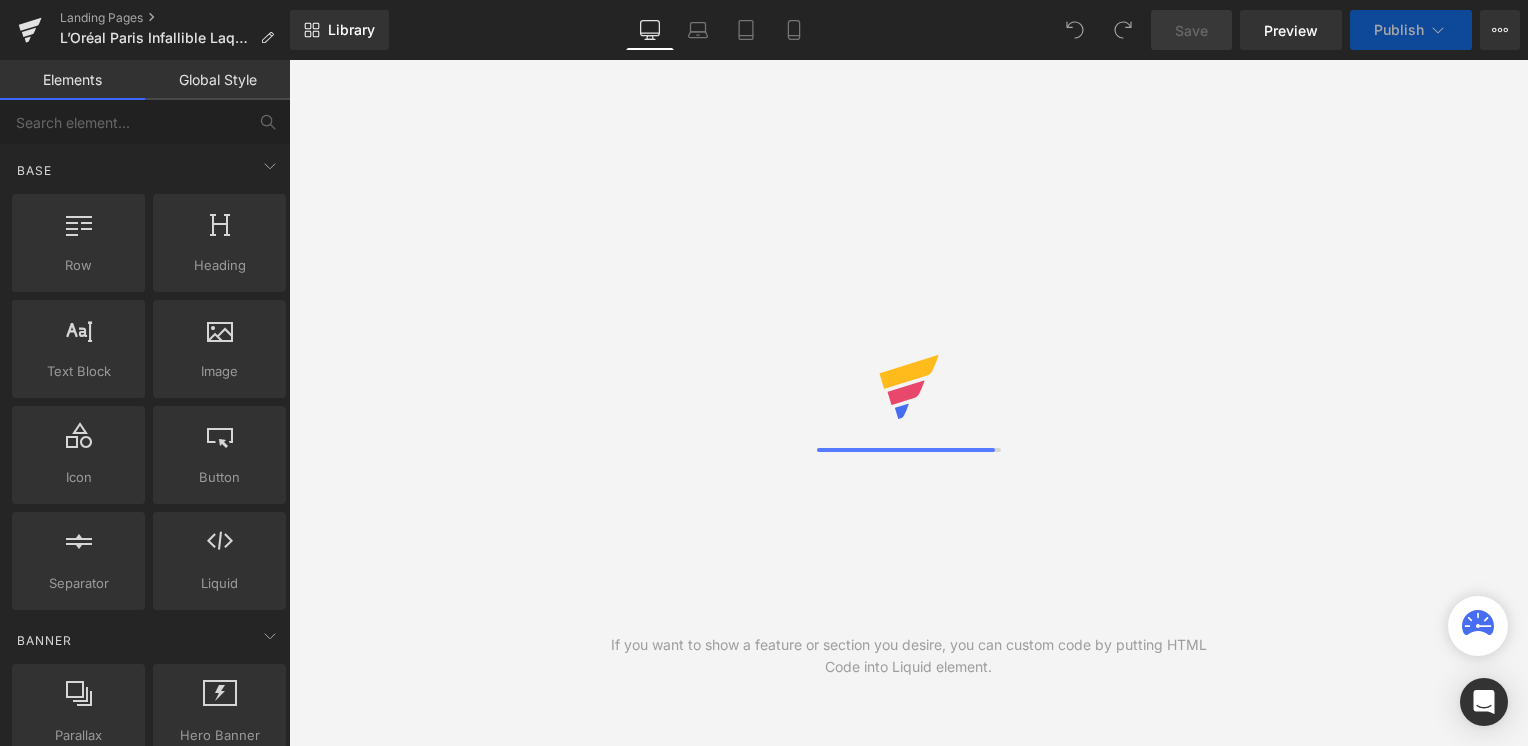 scroll, scrollTop: 0, scrollLeft: 0, axis: both 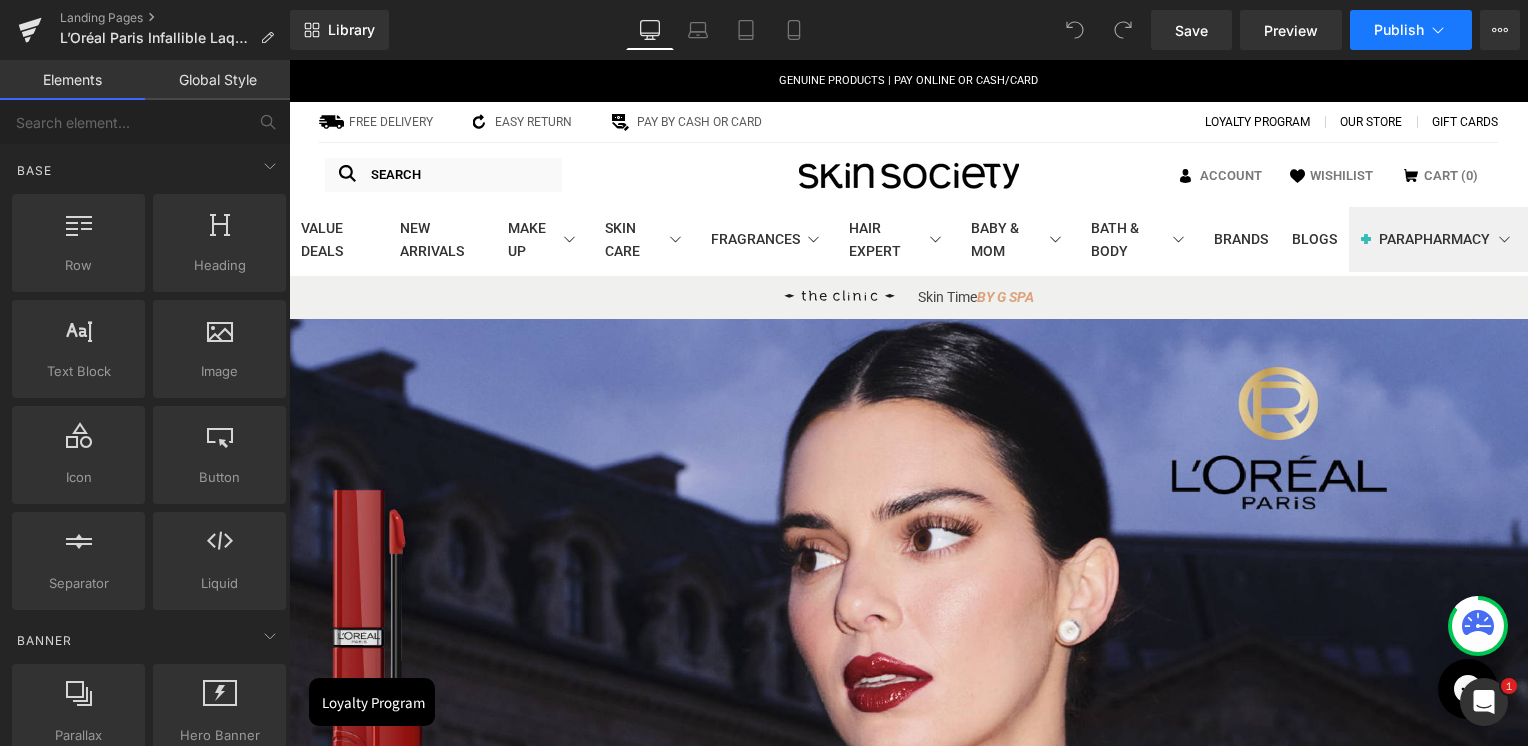 click on "Publish" at bounding box center (1399, 30) 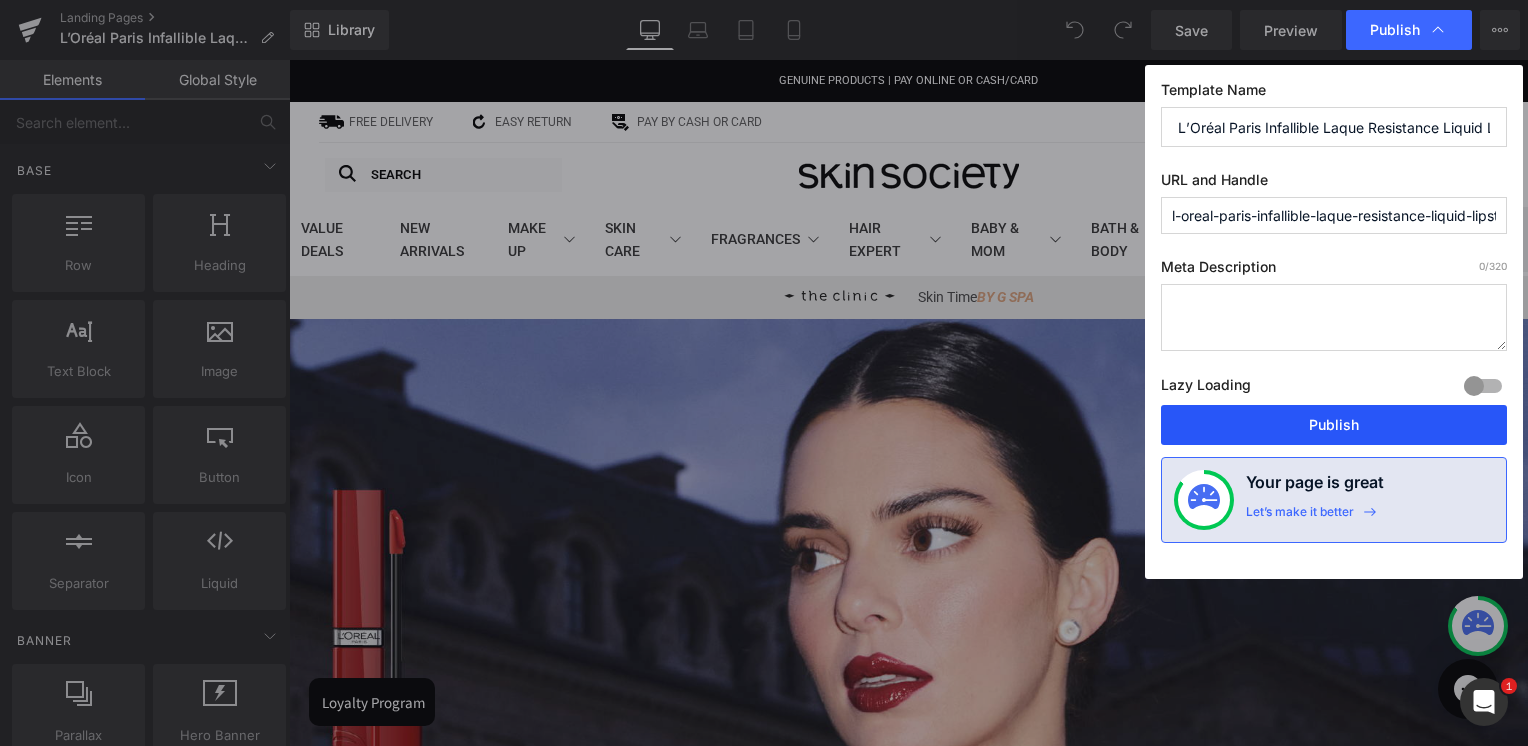 click on "Publish" at bounding box center (1334, 425) 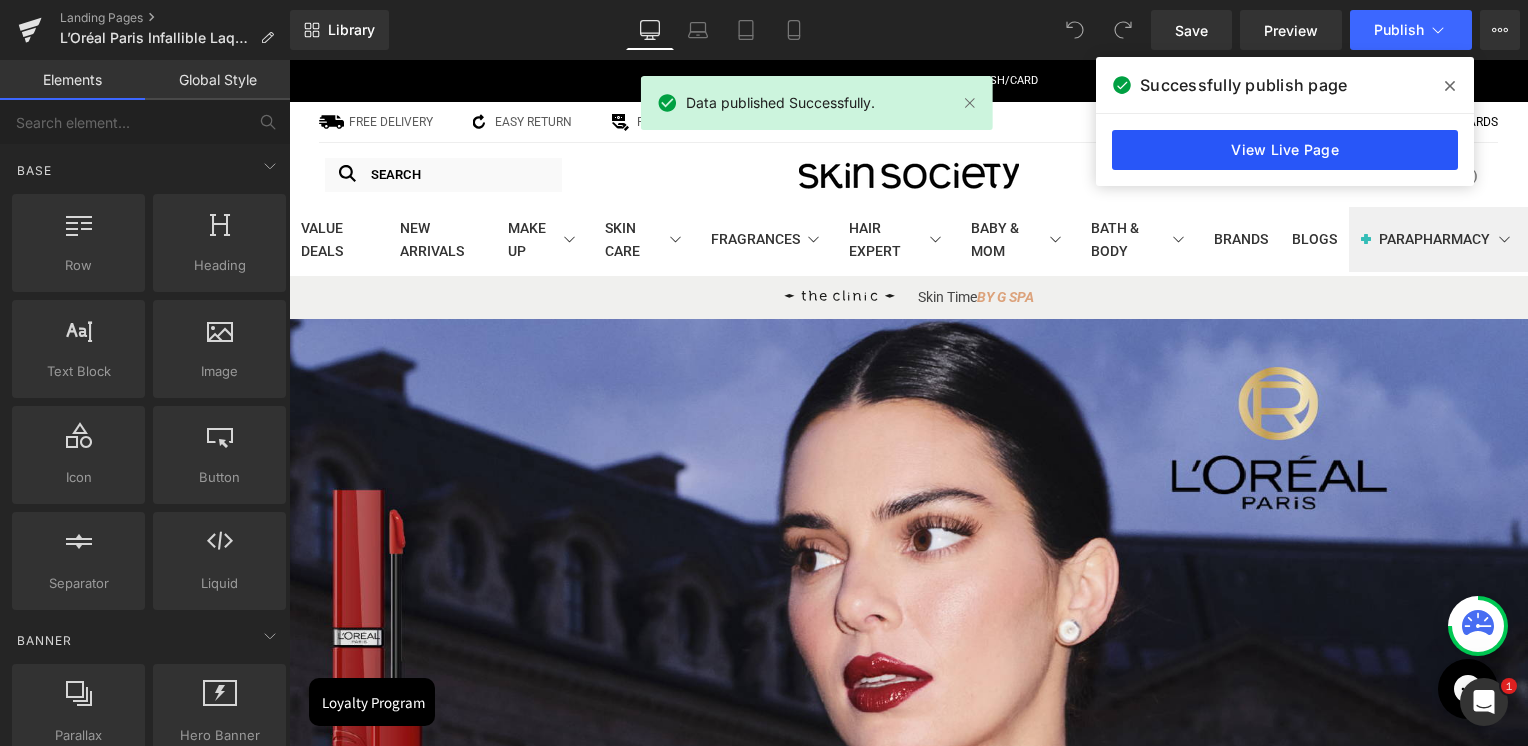 click on "View Live Page" at bounding box center [1285, 150] 